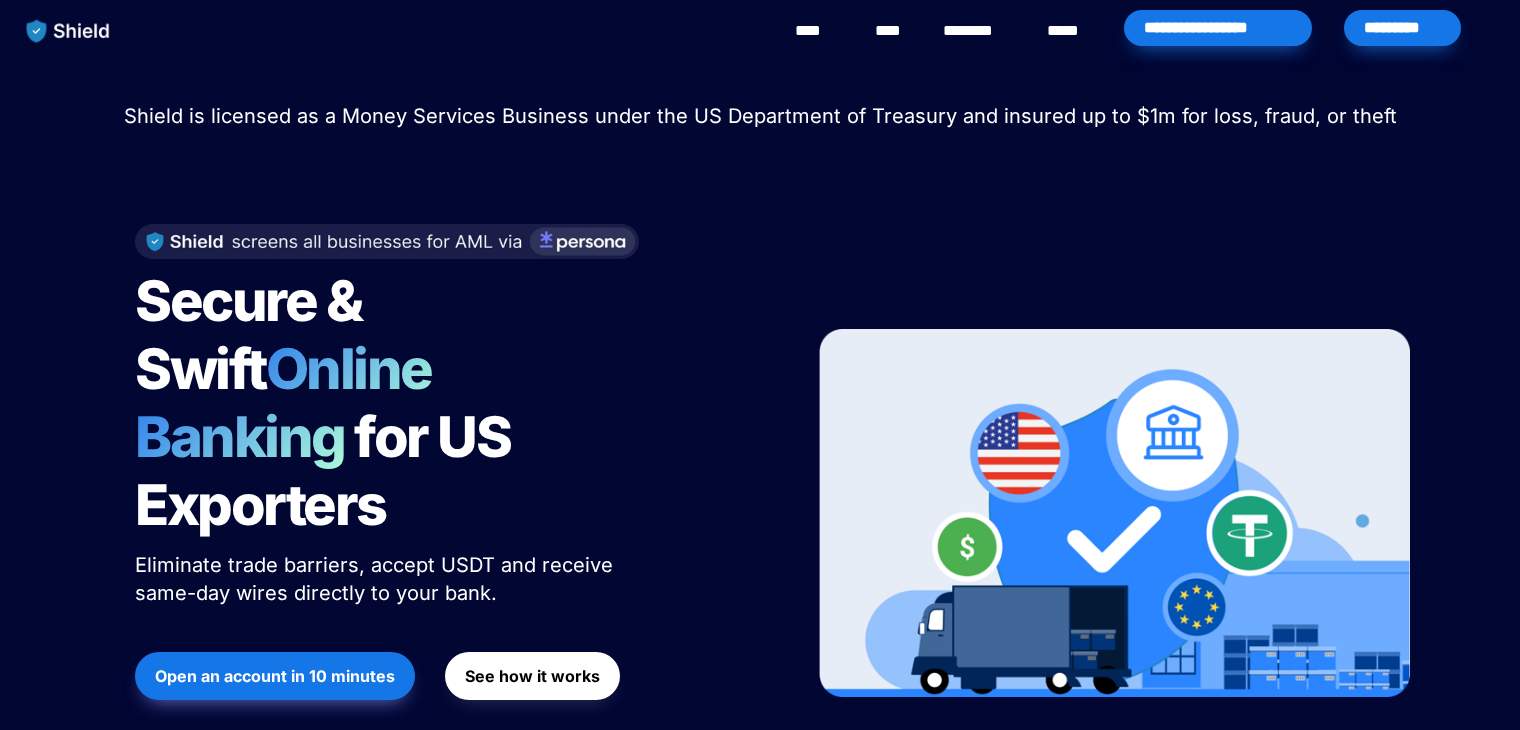 scroll, scrollTop: 0, scrollLeft: 0, axis: both 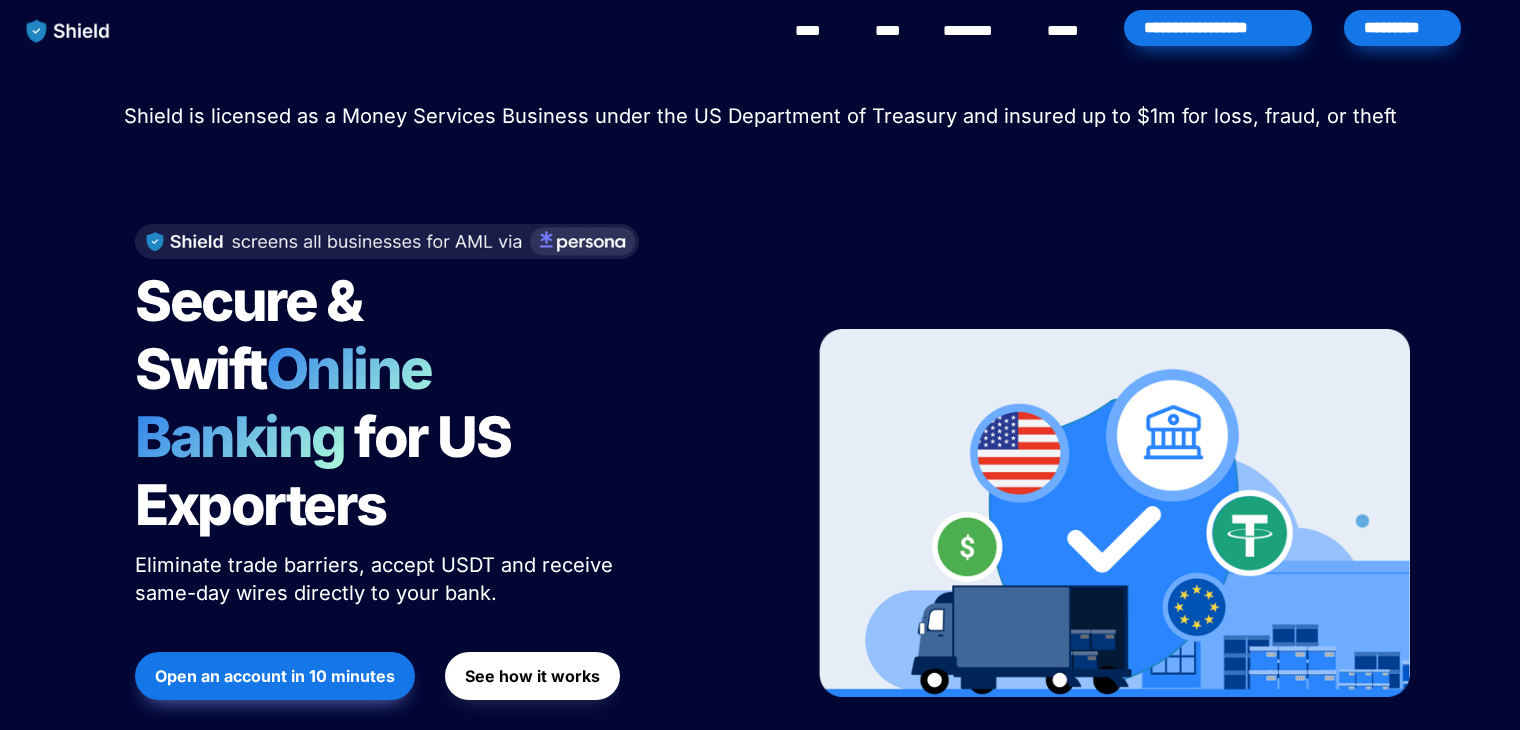 click on "*********" at bounding box center [1402, 28] 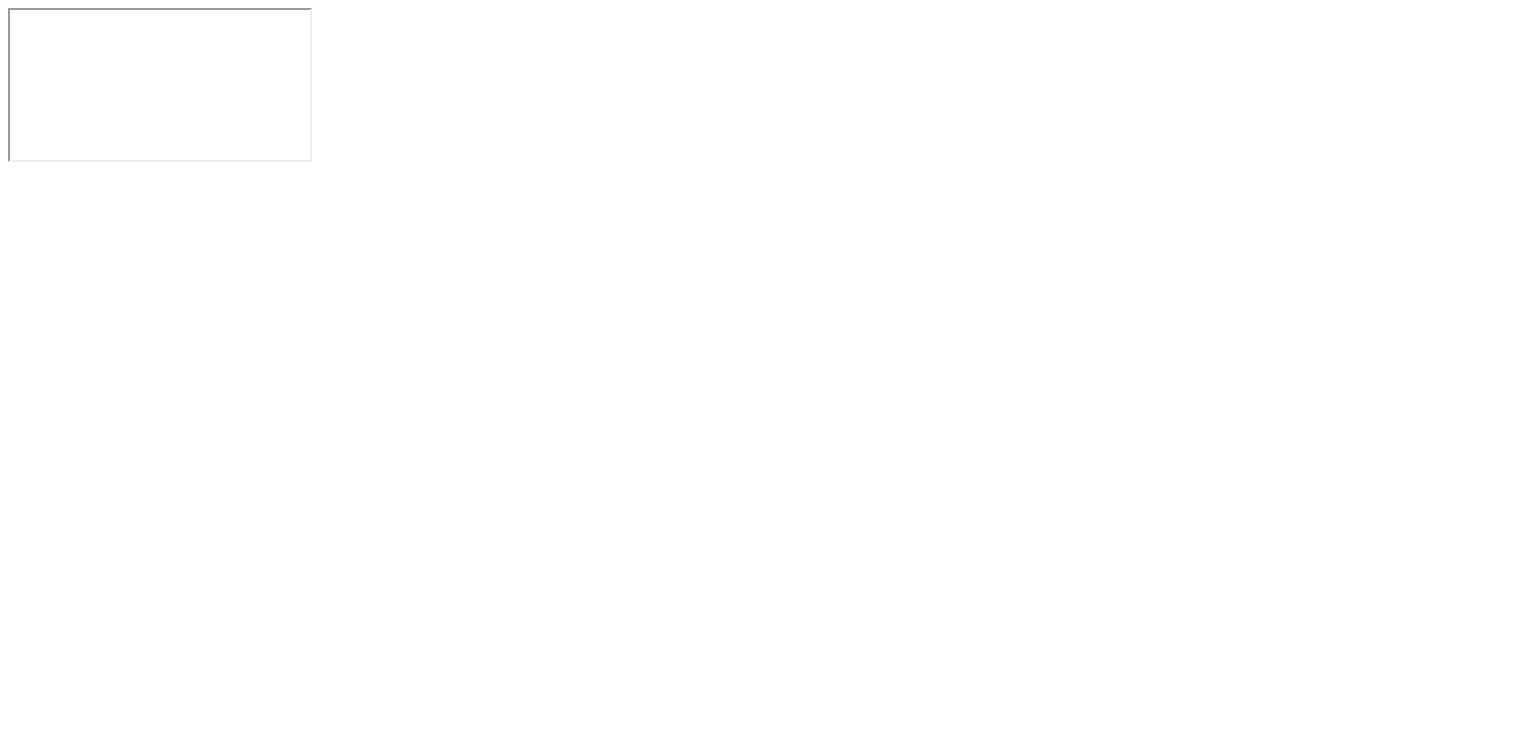 scroll, scrollTop: 0, scrollLeft: 0, axis: both 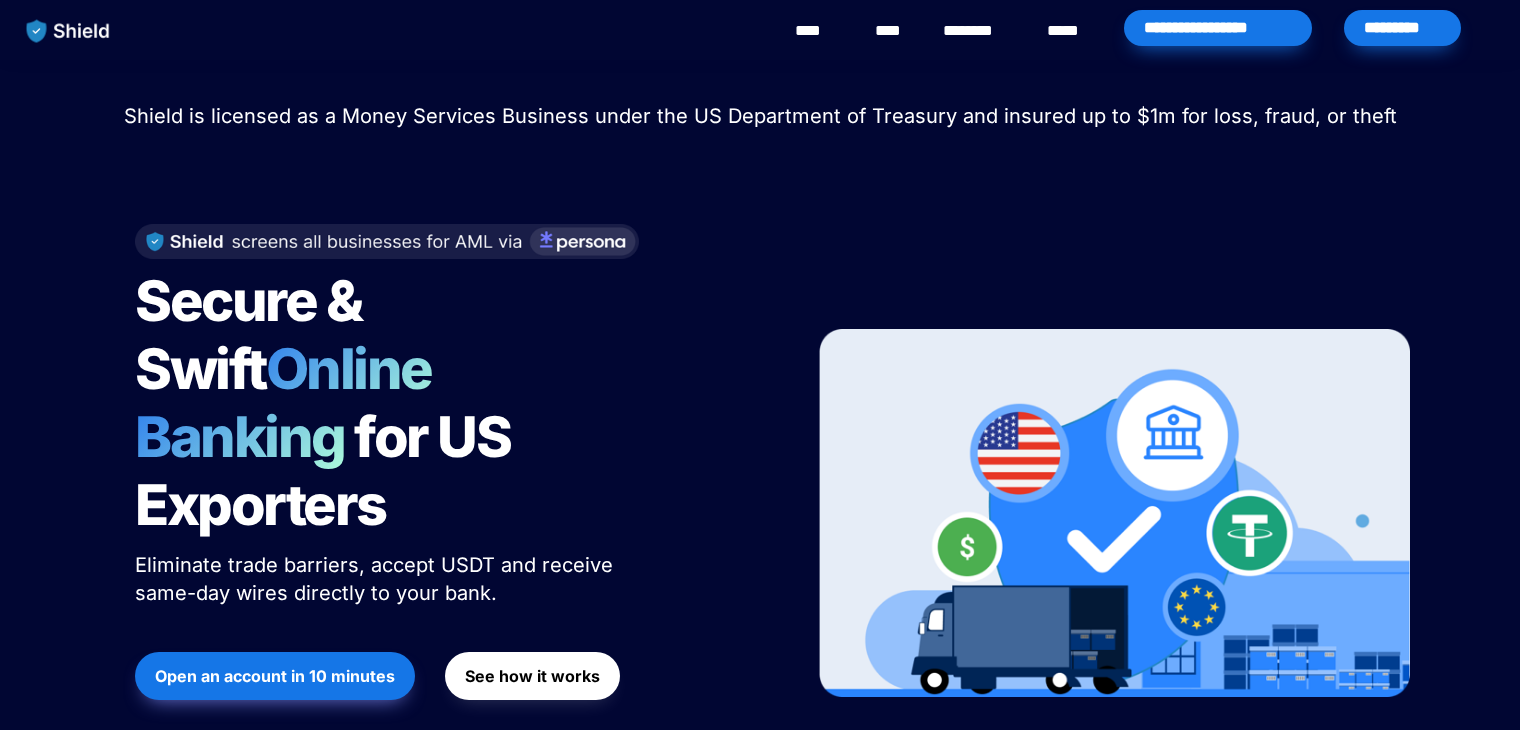 click on "*********" at bounding box center [1402, 28] 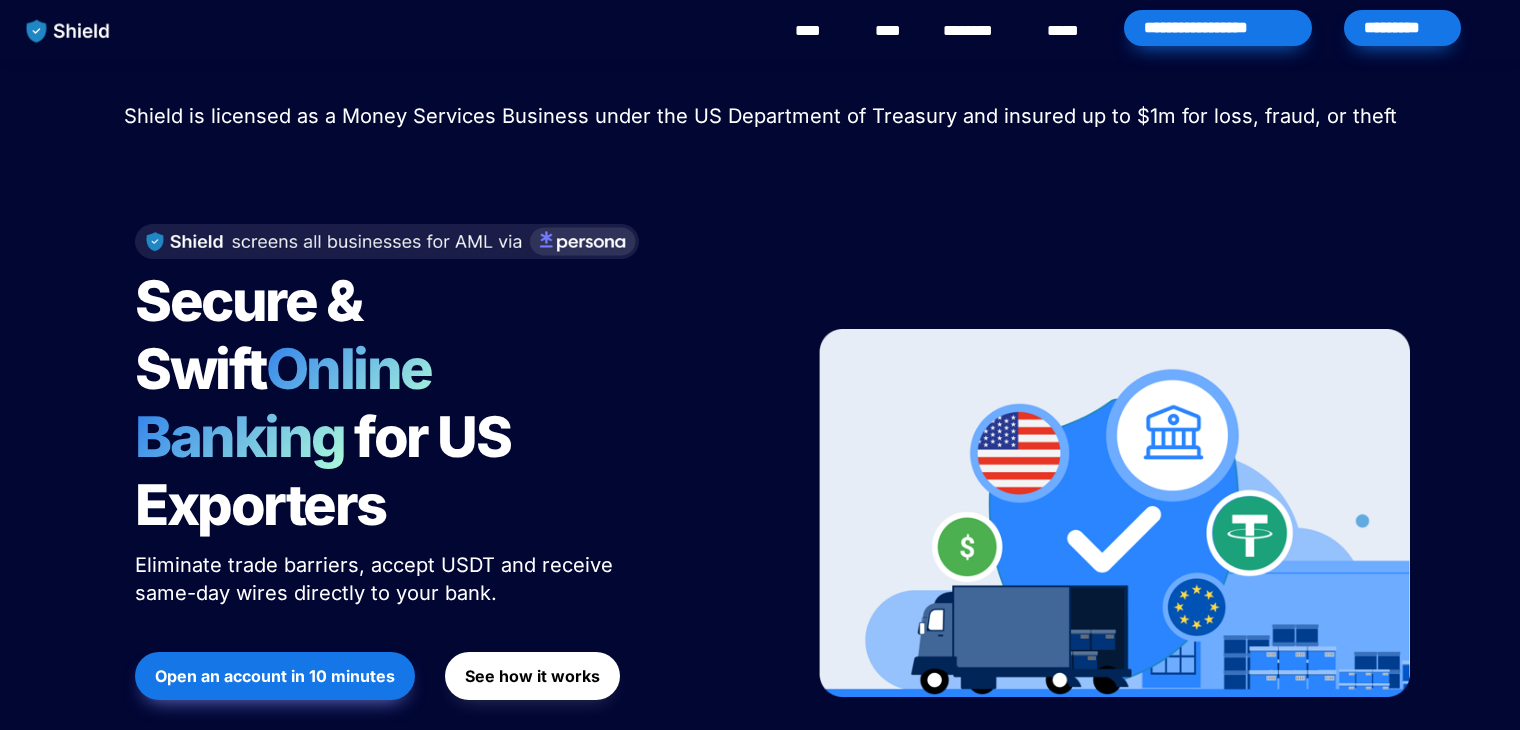 scroll, scrollTop: 0, scrollLeft: 0, axis: both 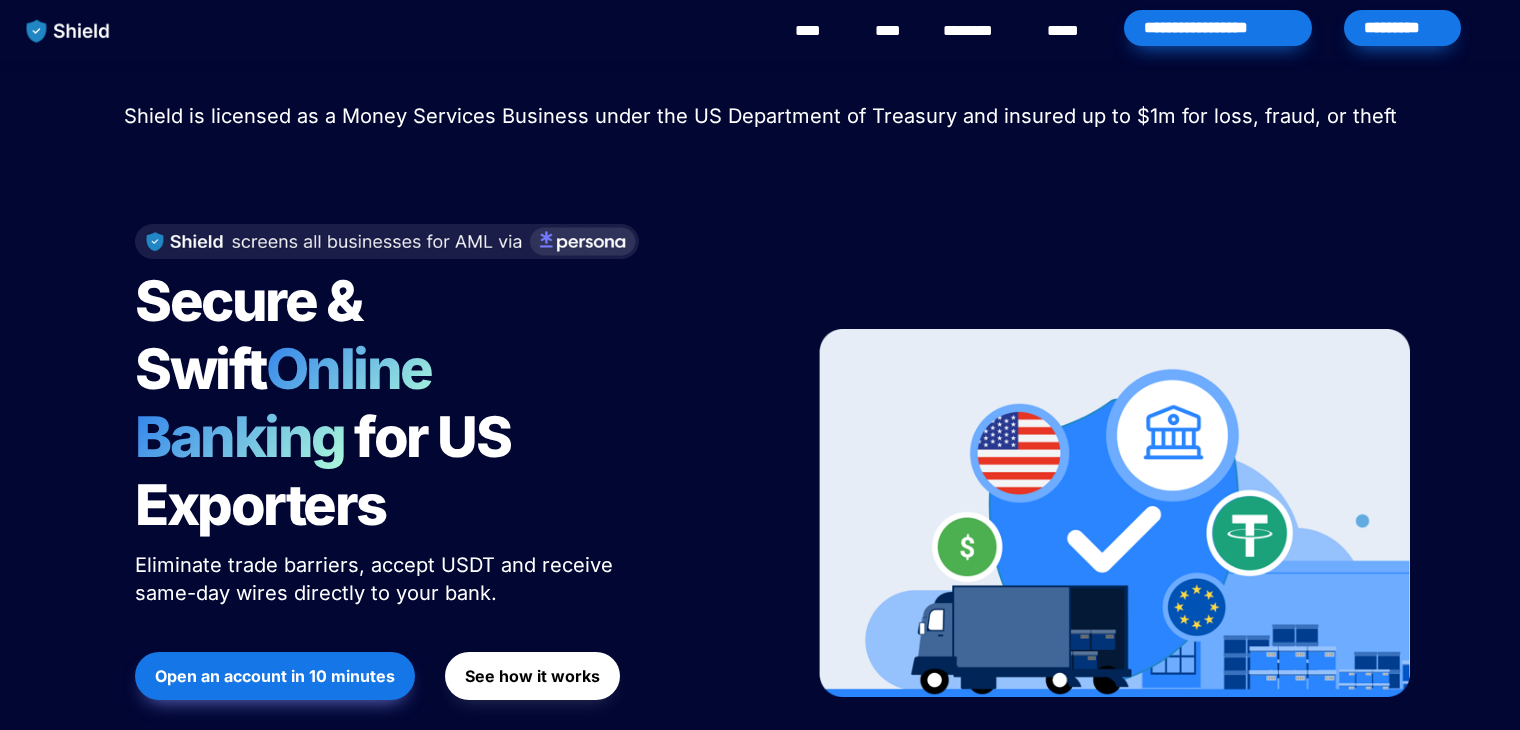 click on "*********" at bounding box center (1402, 31) 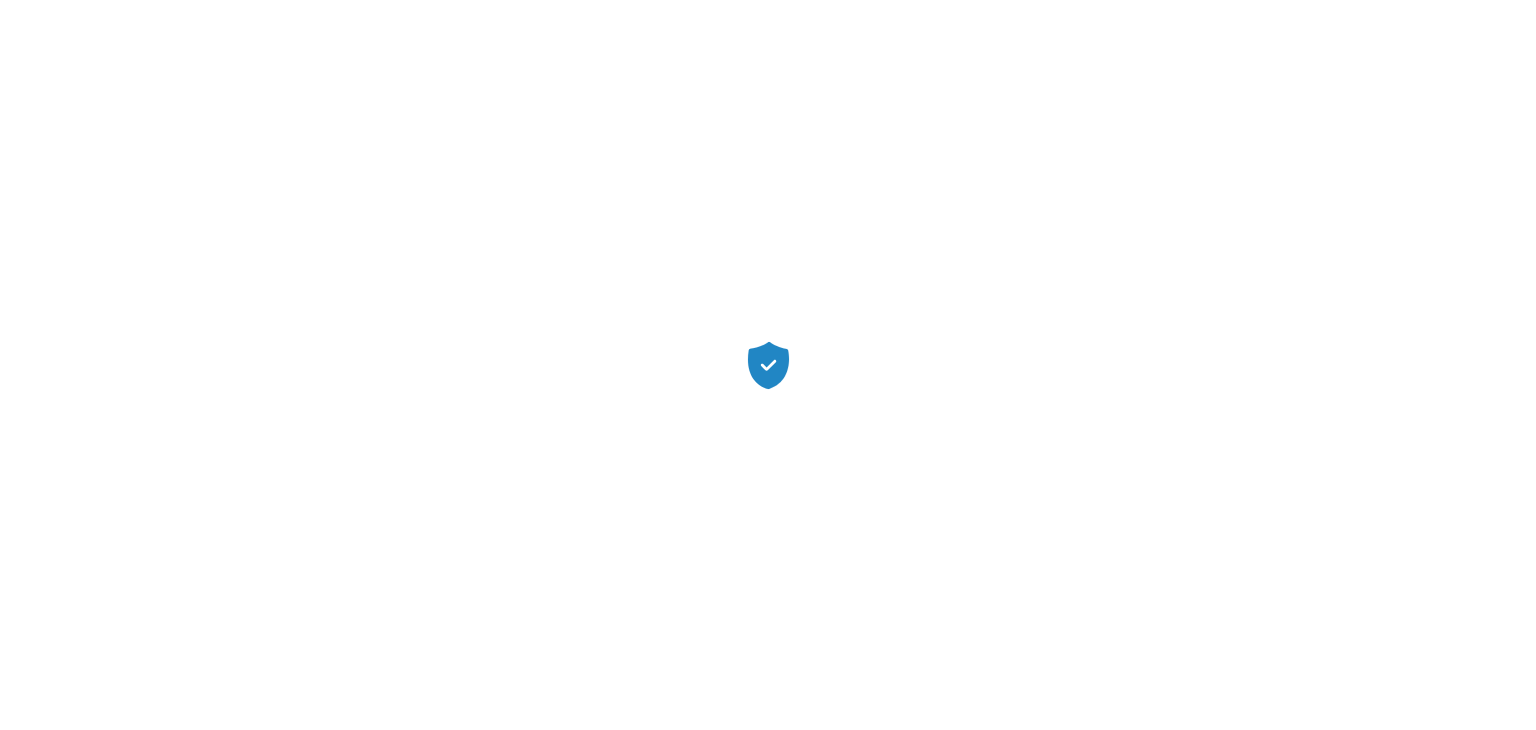 scroll, scrollTop: 0, scrollLeft: 0, axis: both 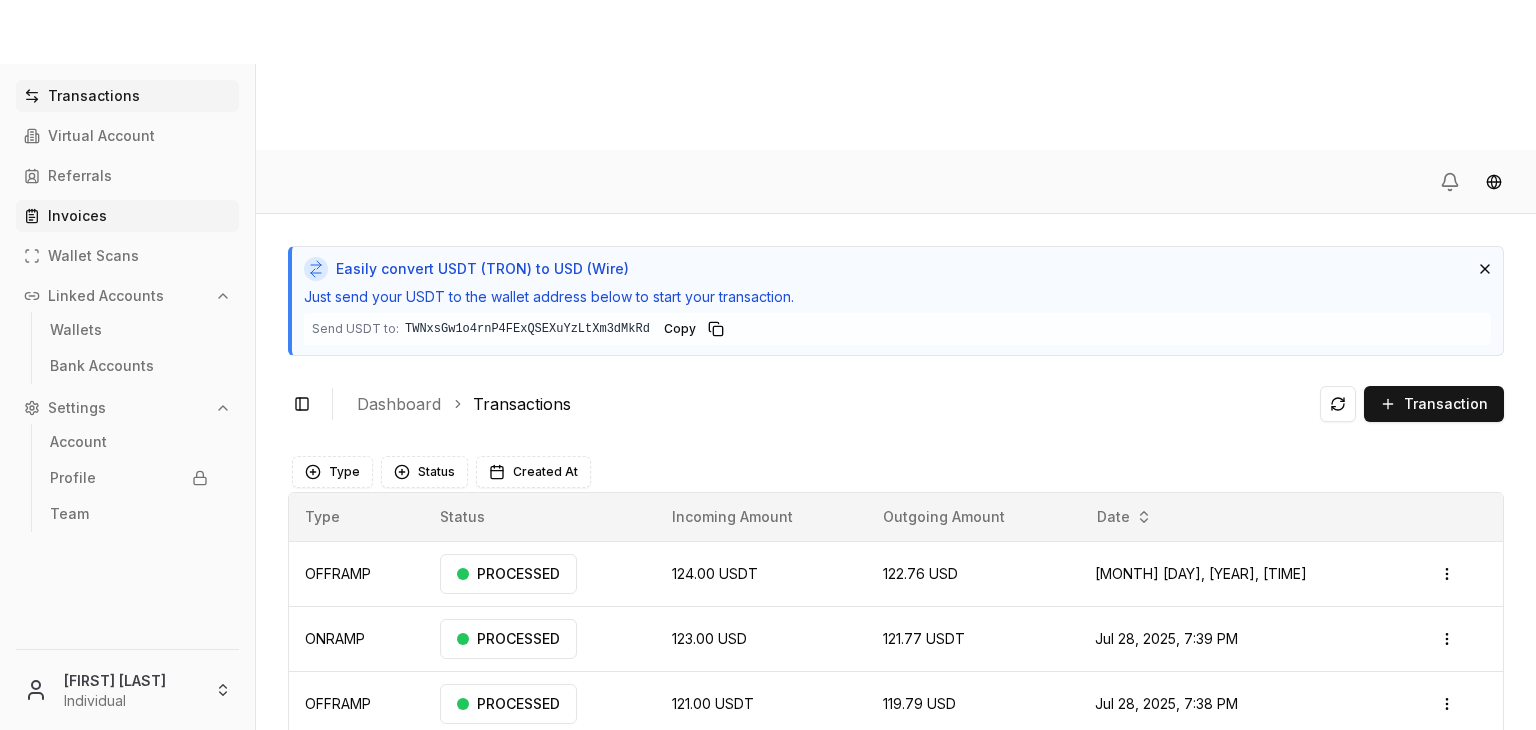 click on "Invoices" at bounding box center [127, 216] 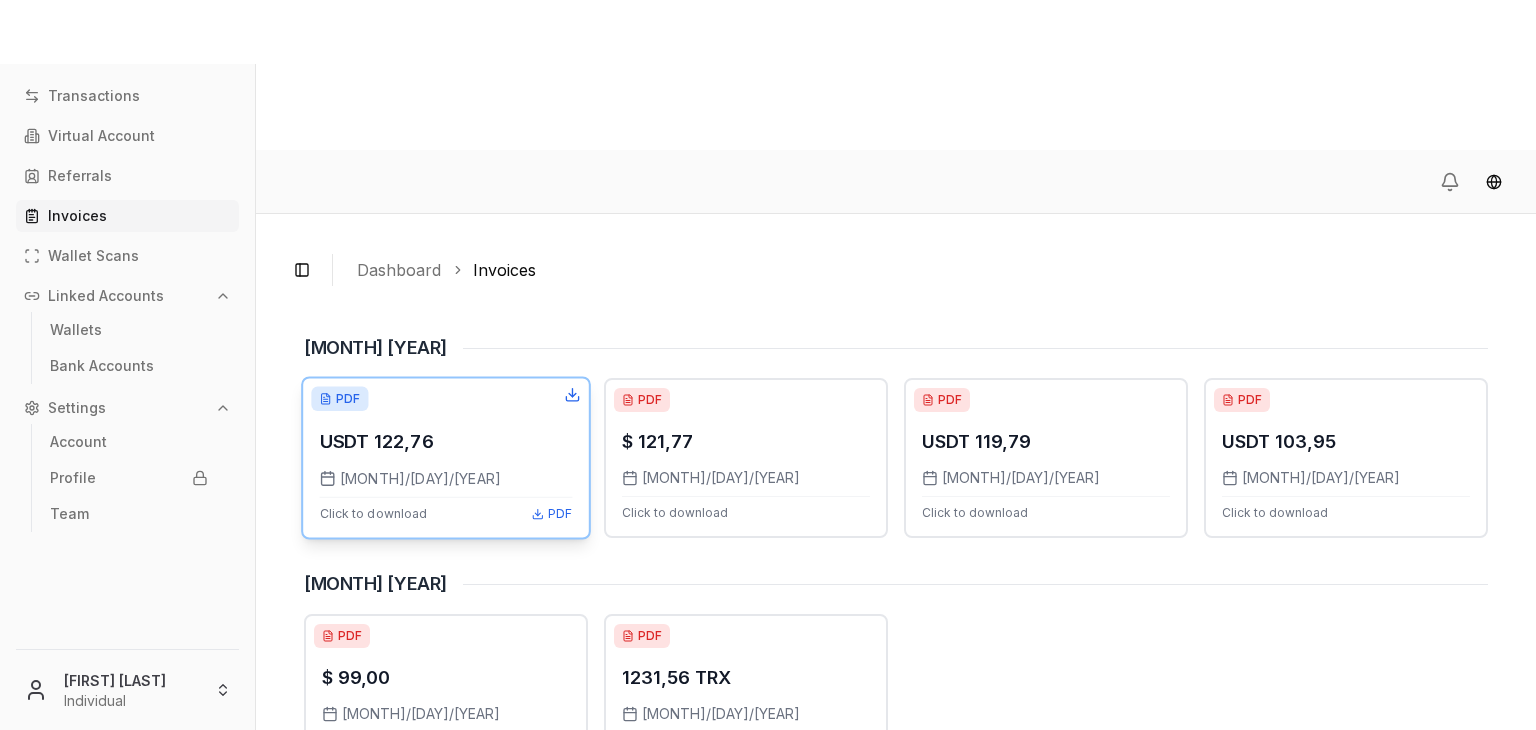 click on "7/29/2025" at bounding box center (446, 478) 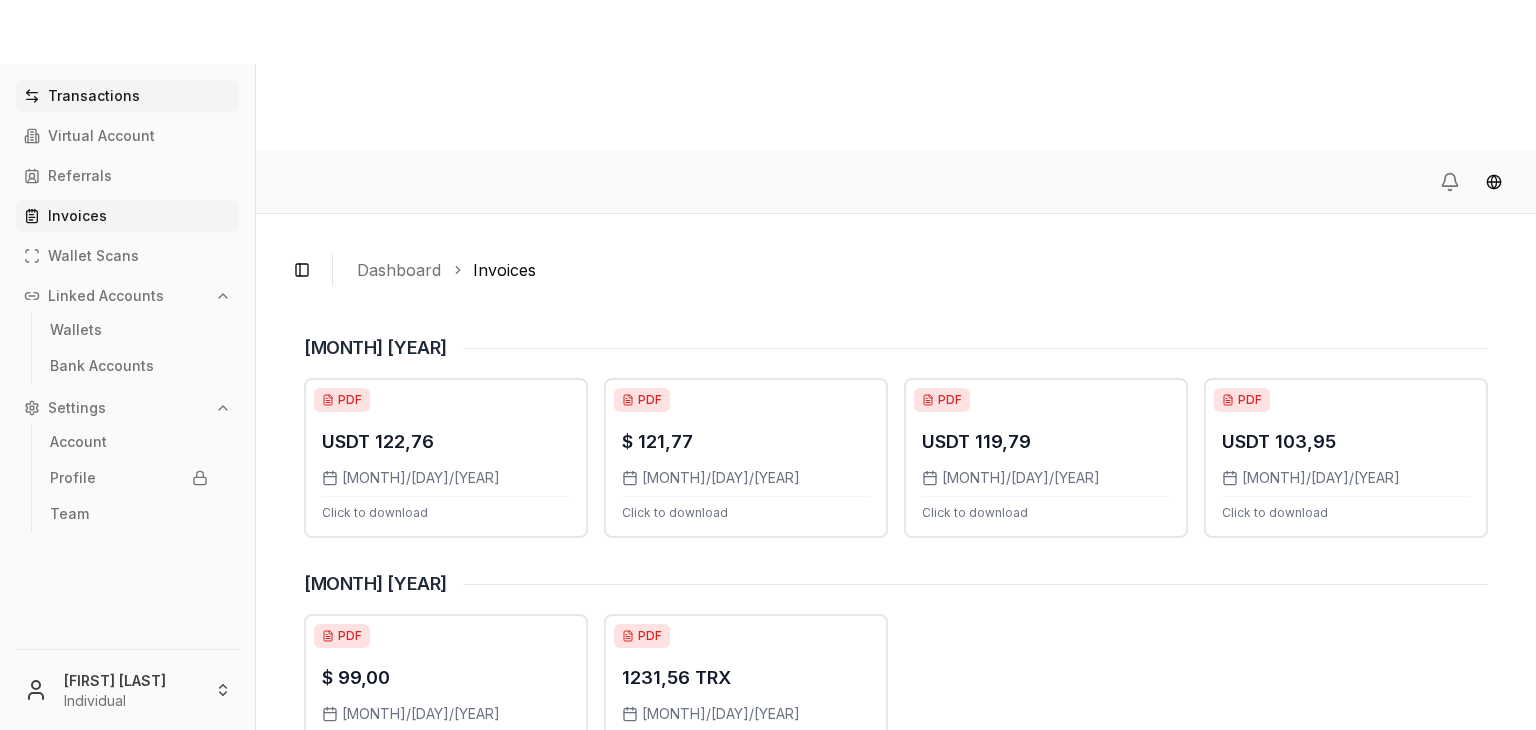 click on "Transactions" at bounding box center (127, 96) 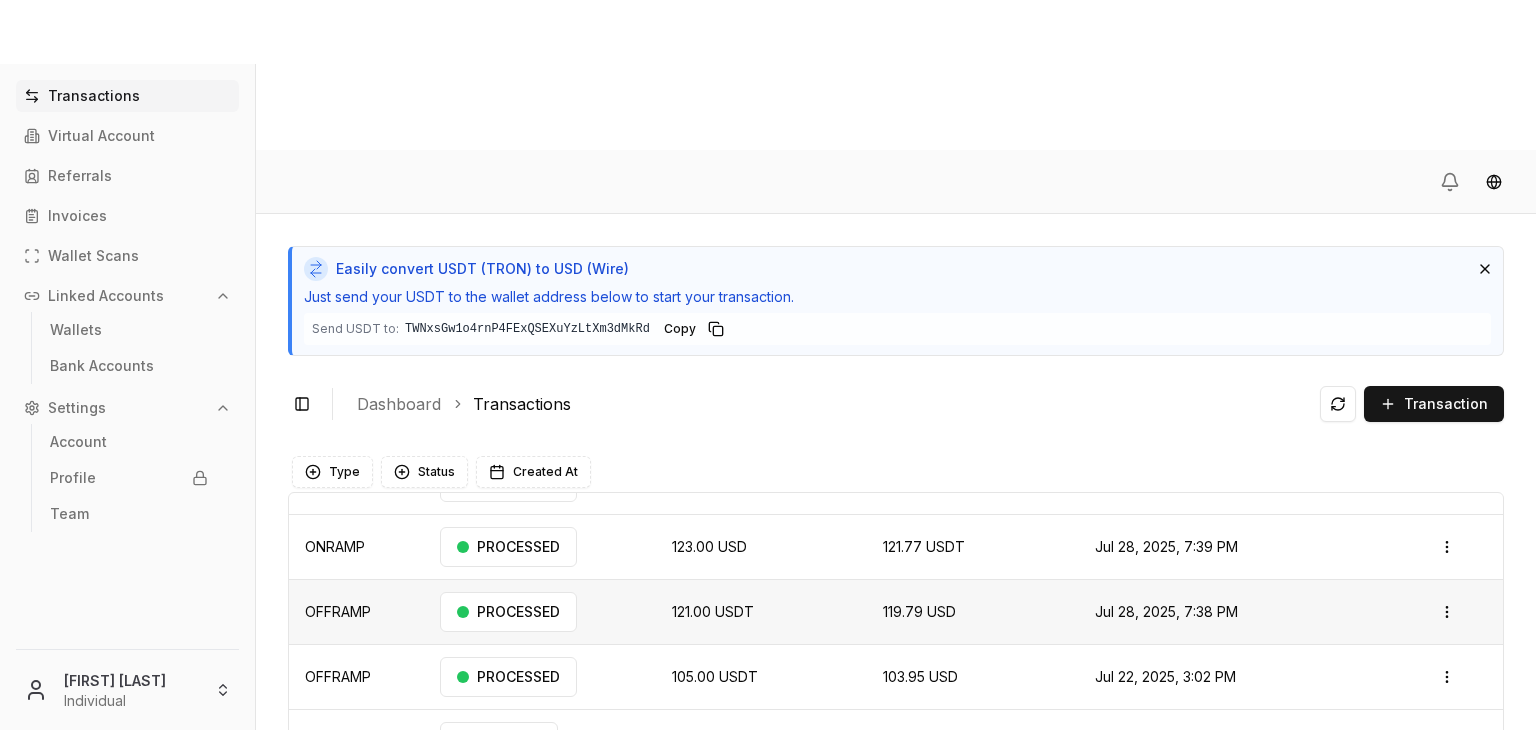 scroll, scrollTop: 0, scrollLeft: 0, axis: both 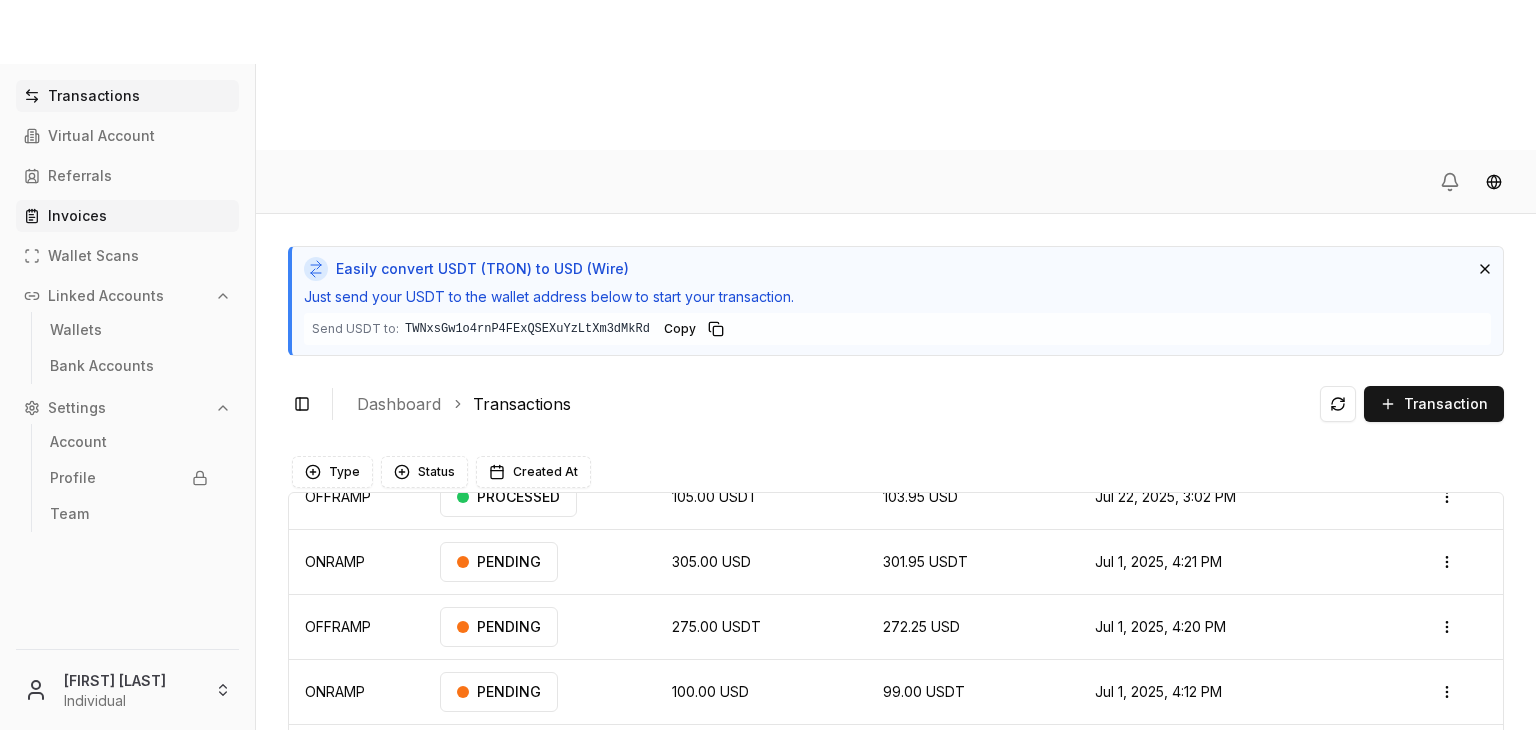 click on "Invoices" at bounding box center (127, 216) 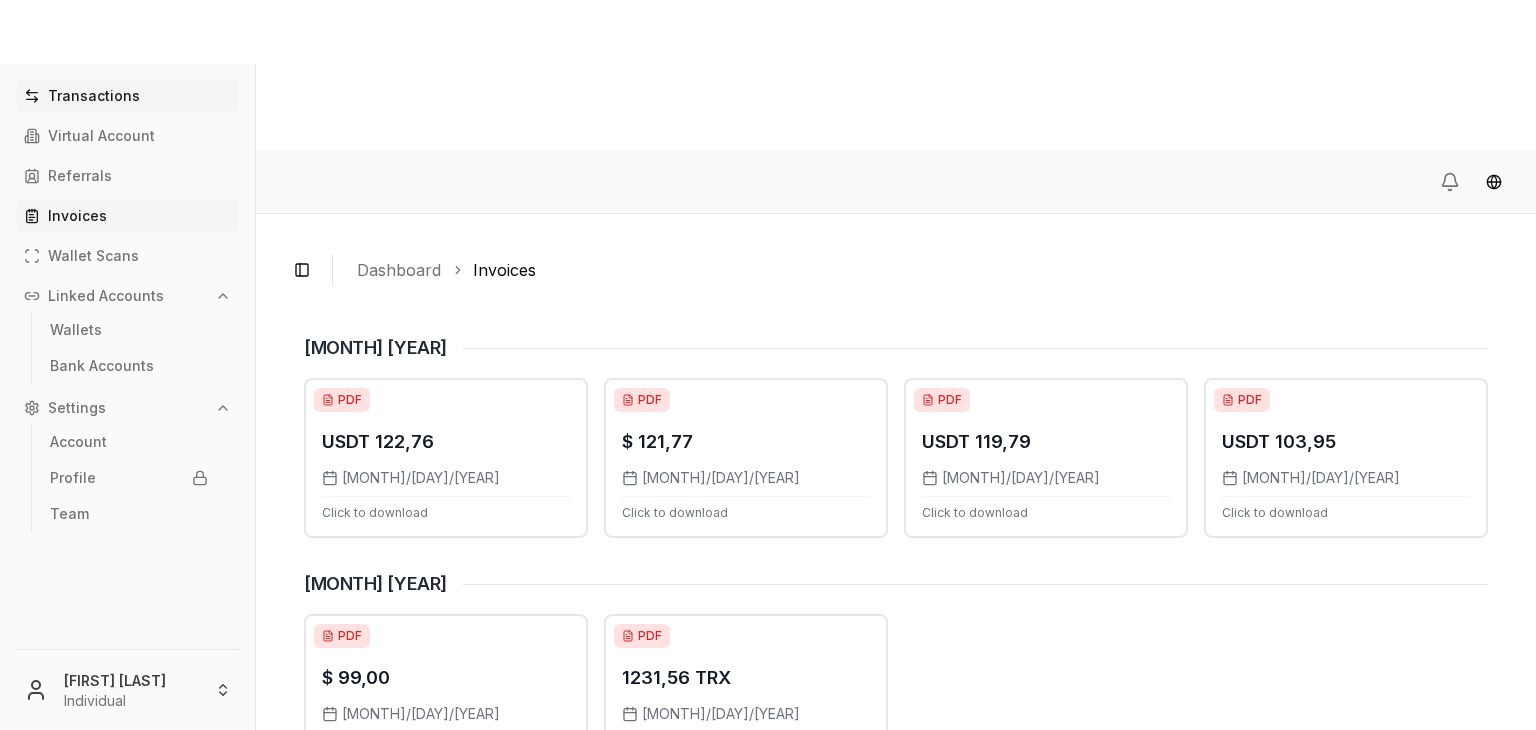 click on "Transactions" at bounding box center [127, 96] 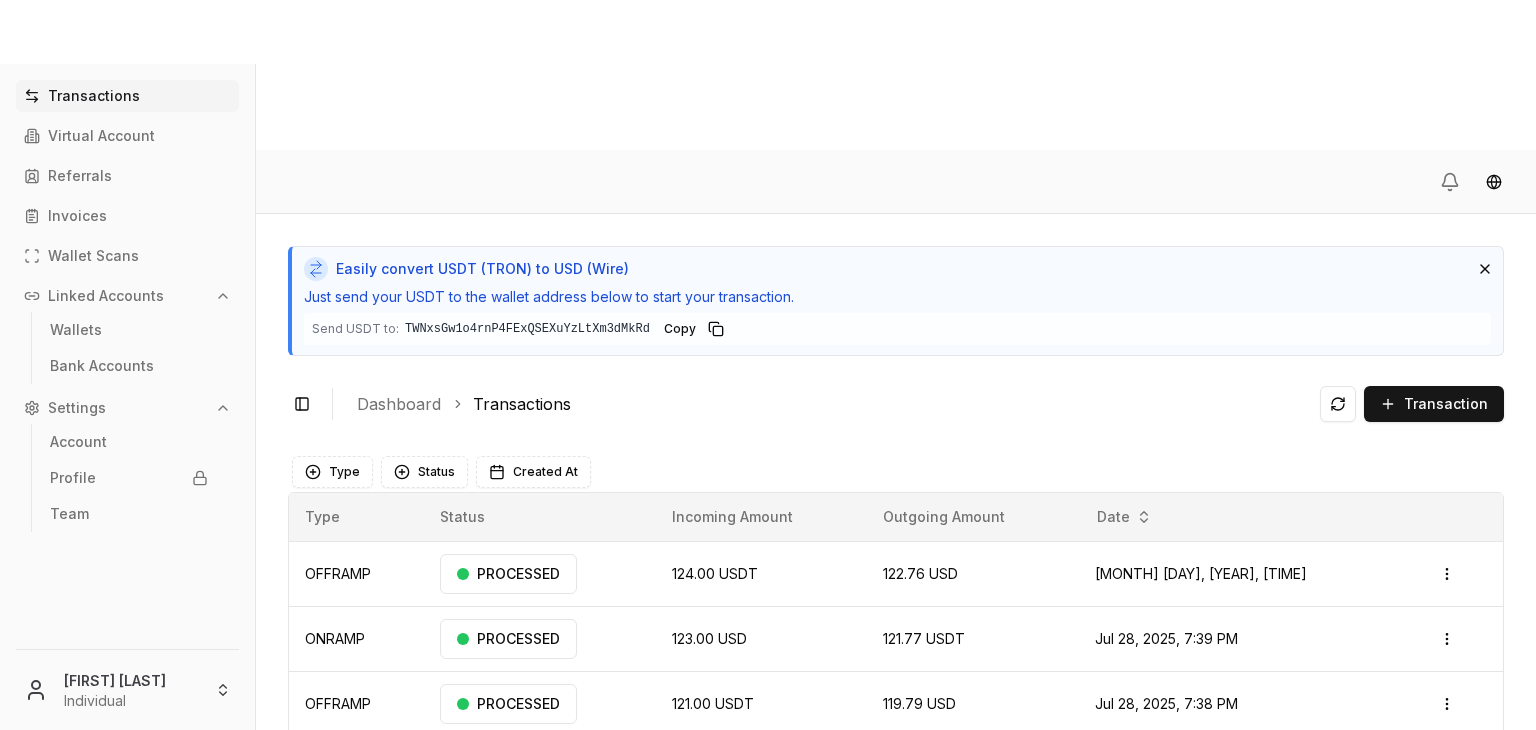 scroll, scrollTop: 272, scrollLeft: 0, axis: vertical 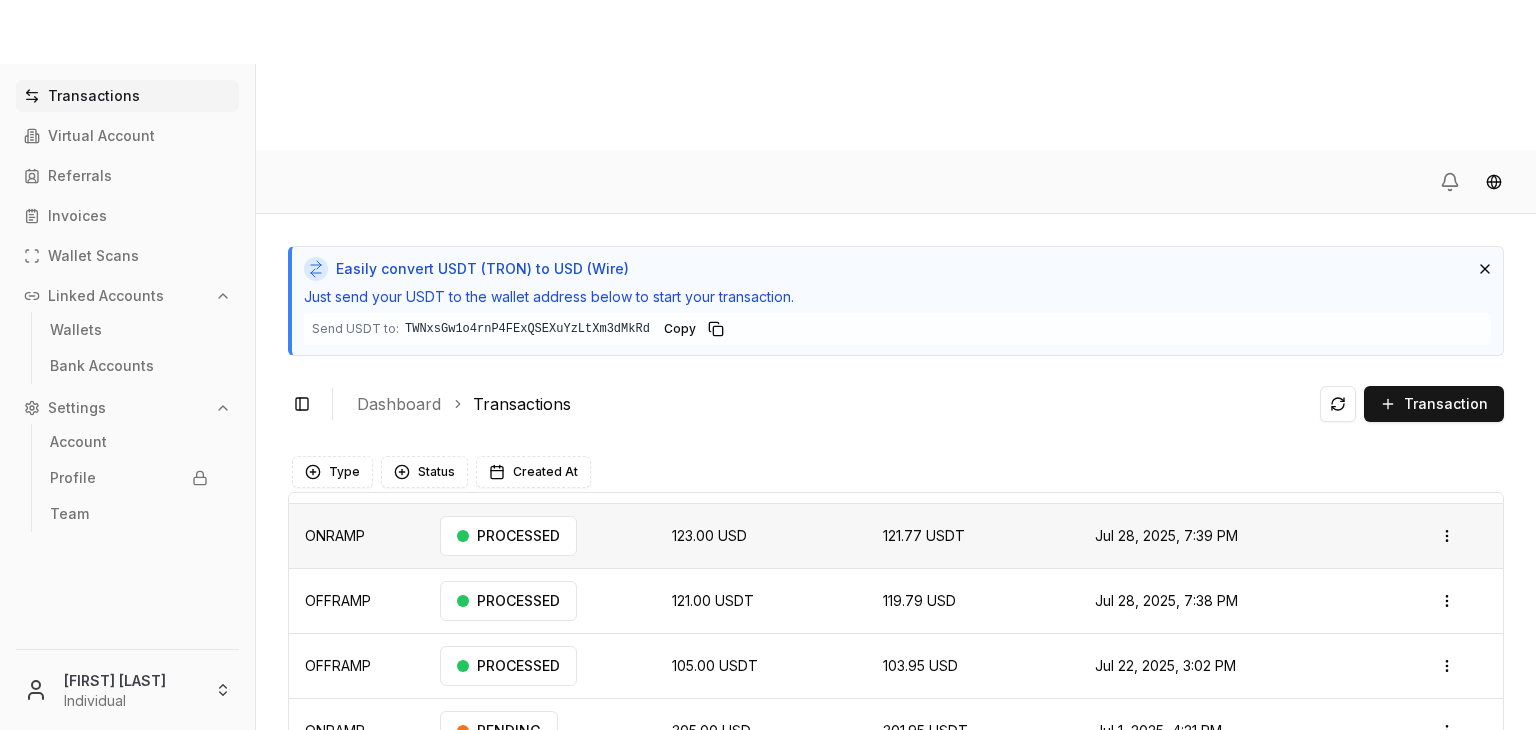 click on "Jul 28, 2025, 7:39 PM" at bounding box center (1247, 535) 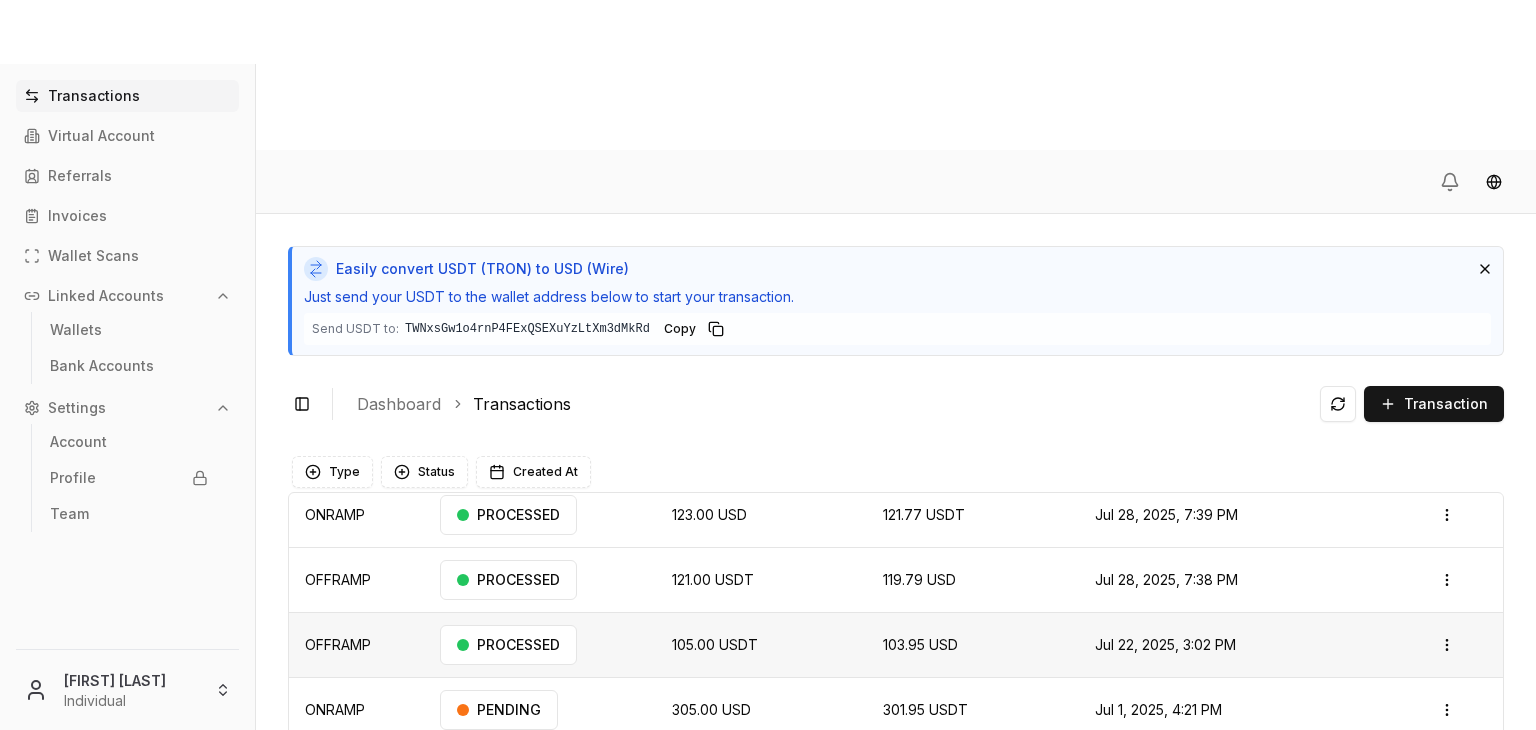 scroll, scrollTop: 140, scrollLeft: 0, axis: vertical 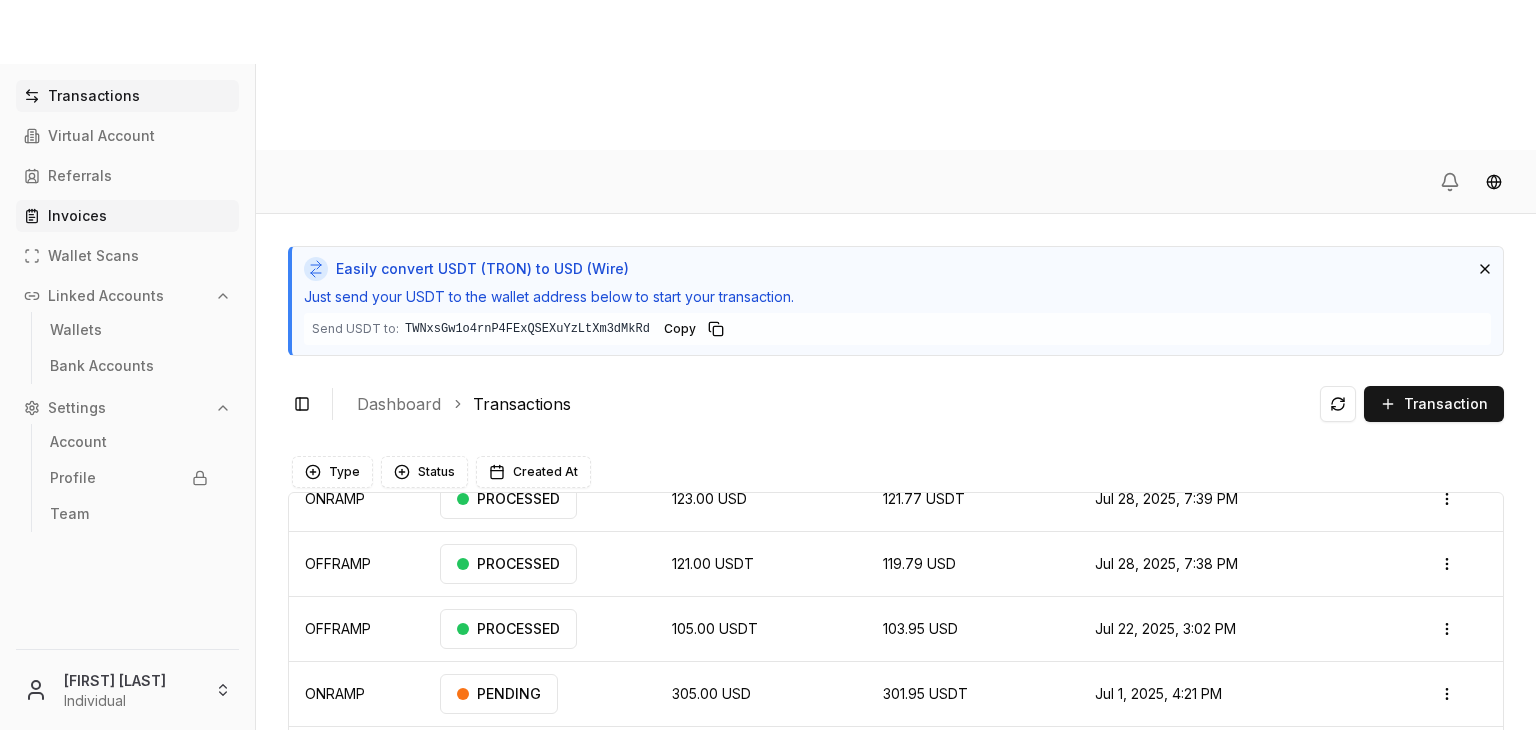 click on "Invoices" at bounding box center [127, 216] 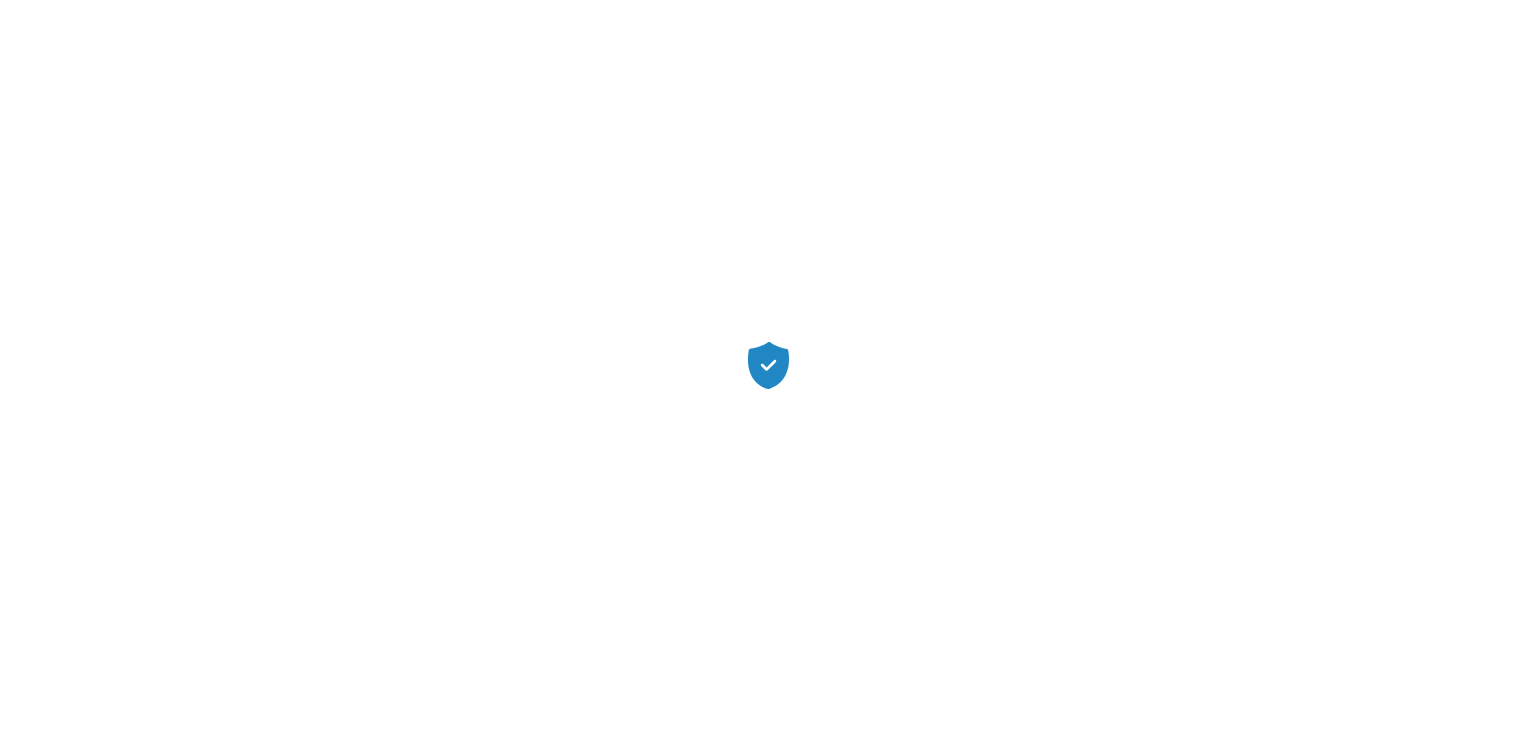 scroll, scrollTop: 0, scrollLeft: 0, axis: both 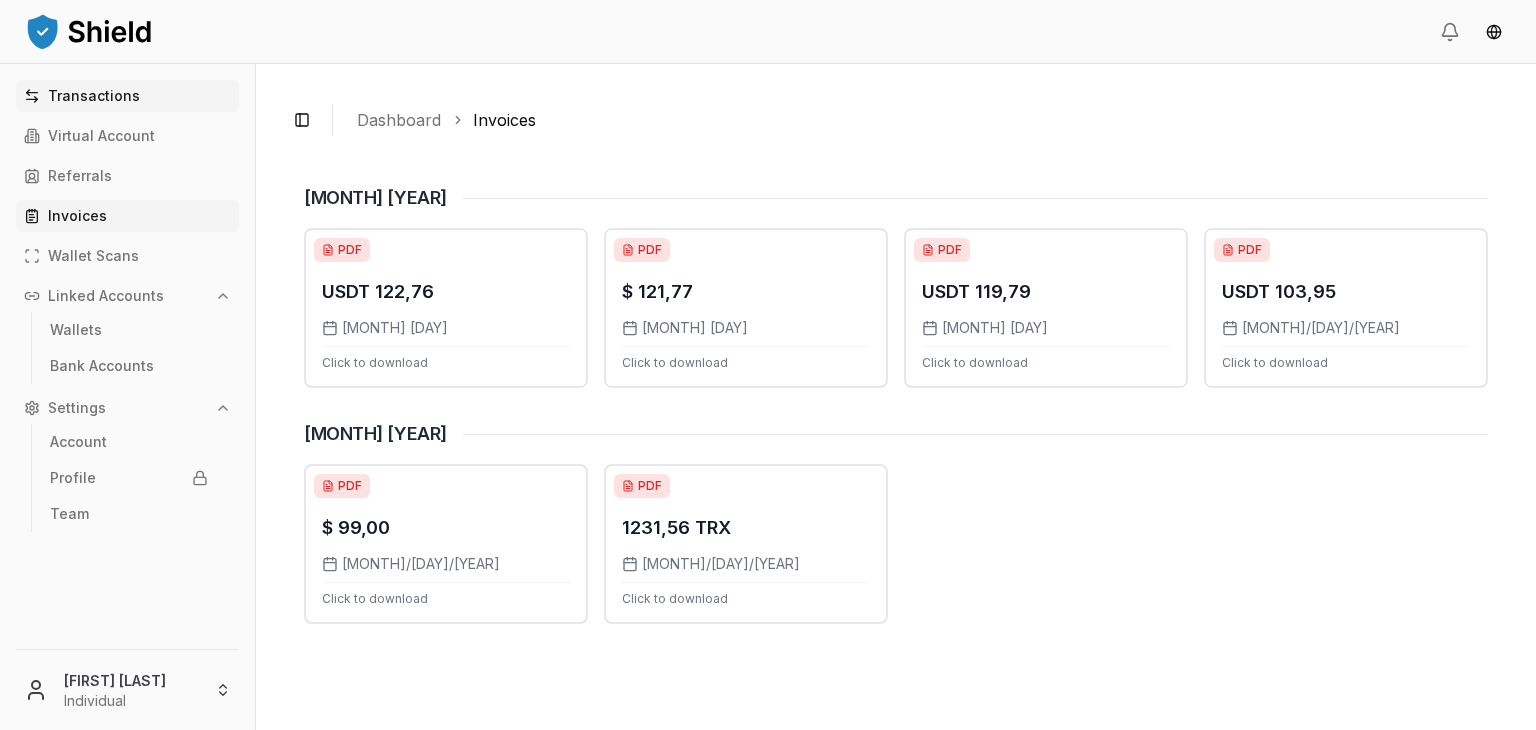 click on "Transactions" at bounding box center (94, 96) 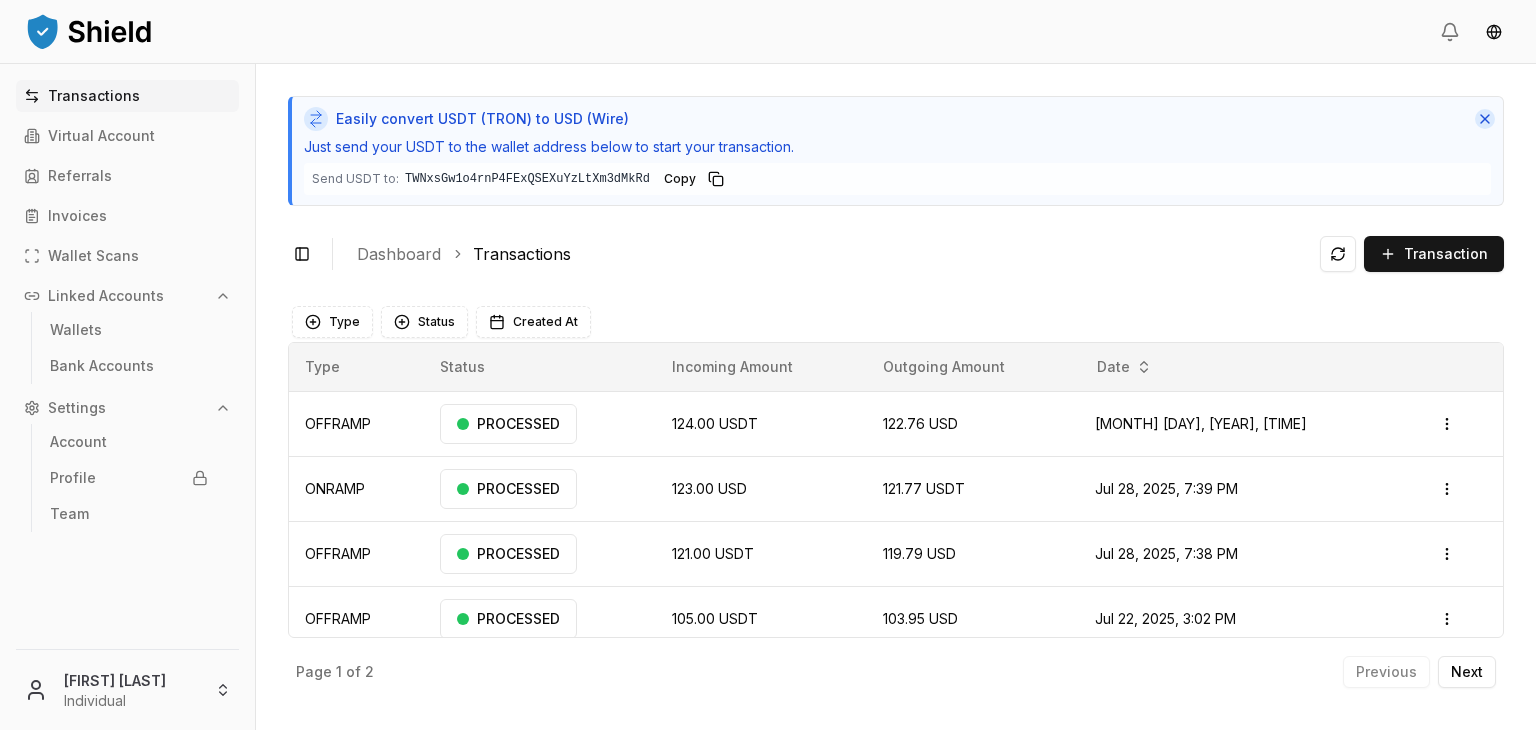 click at bounding box center (1485, 119) 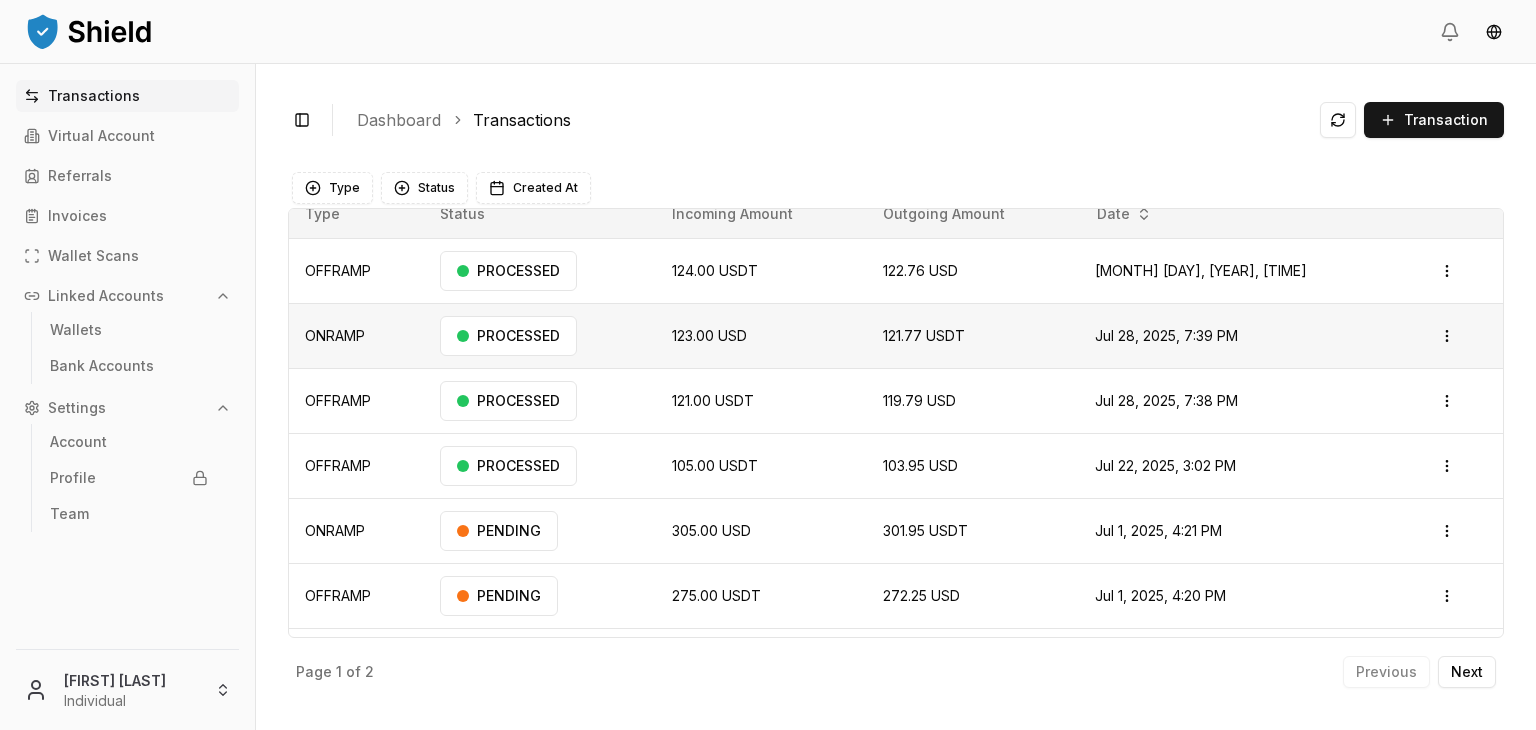scroll, scrollTop: 18, scrollLeft: 0, axis: vertical 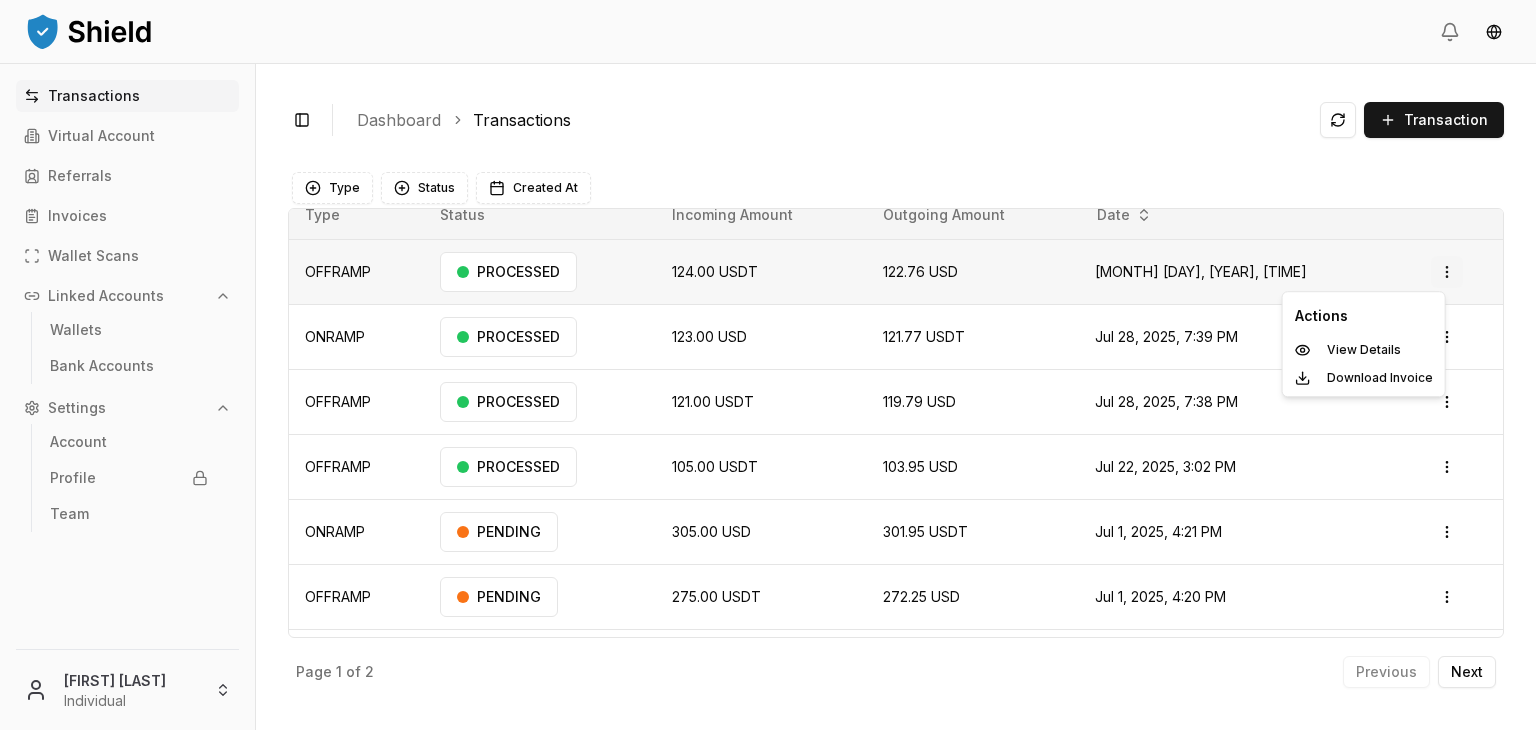 click on "Transactions Virtual Account Referrals Invoices Wallet Scans Linked Accounts Wallets Bank Accounts Settings Account Profile Team [FIRST] [LAST] Individual Toggle Sidebar Dashboard Transactions   Transaction OFFRAMP   124.00 USDT   122.76 USD [MONTH] [DAY], [YEAR], [TIME] PROCESSED Open menu ONRAMP   123.00 USD   121.77 USDT [MONTH] [DAY], [YEAR], [TIME] PROCESSED Open menu OFFRAMP   121.00 USDT   119.79 USD [MONTH] [DAY], [YEAR], [TIME] PROCESSED Open menu OFFRAMP   105.00 USDT   103.95 USD [MONTH] [DAY], [YEAR], [TIME] PROCESSED Open menu ONRAMP   305.00 USD   301.95 USDT [MONTH] [DAY], [YEAR], [TIME] PENDING Open menu OFFRAMP   275.00 USDT   272.25 USD [MONTH] [DAY], [YEAR], [TIME] PENDING Open menu ONRAMP   100.00 USD   99.00 USDT [MONTH] [DAY], [YEAR], [TIME] PENDING Open menu OFFRAMP   110.00 USDT   108.90 USD [MONTH] [DAY], [YEAR], [TIME] PENDING Open menu Page 1 of 2 Previous Next Type Status Created At Type Status Incoming Amount Outgoing Amount Date   OFFRAMP   PROCESSED   124.00   USDT   122.76   USD [MONTH] [DAY], [YEAR], [TIME]   Open menu   ONRAMP   PROCESSED   123.00" at bounding box center [768, 440] 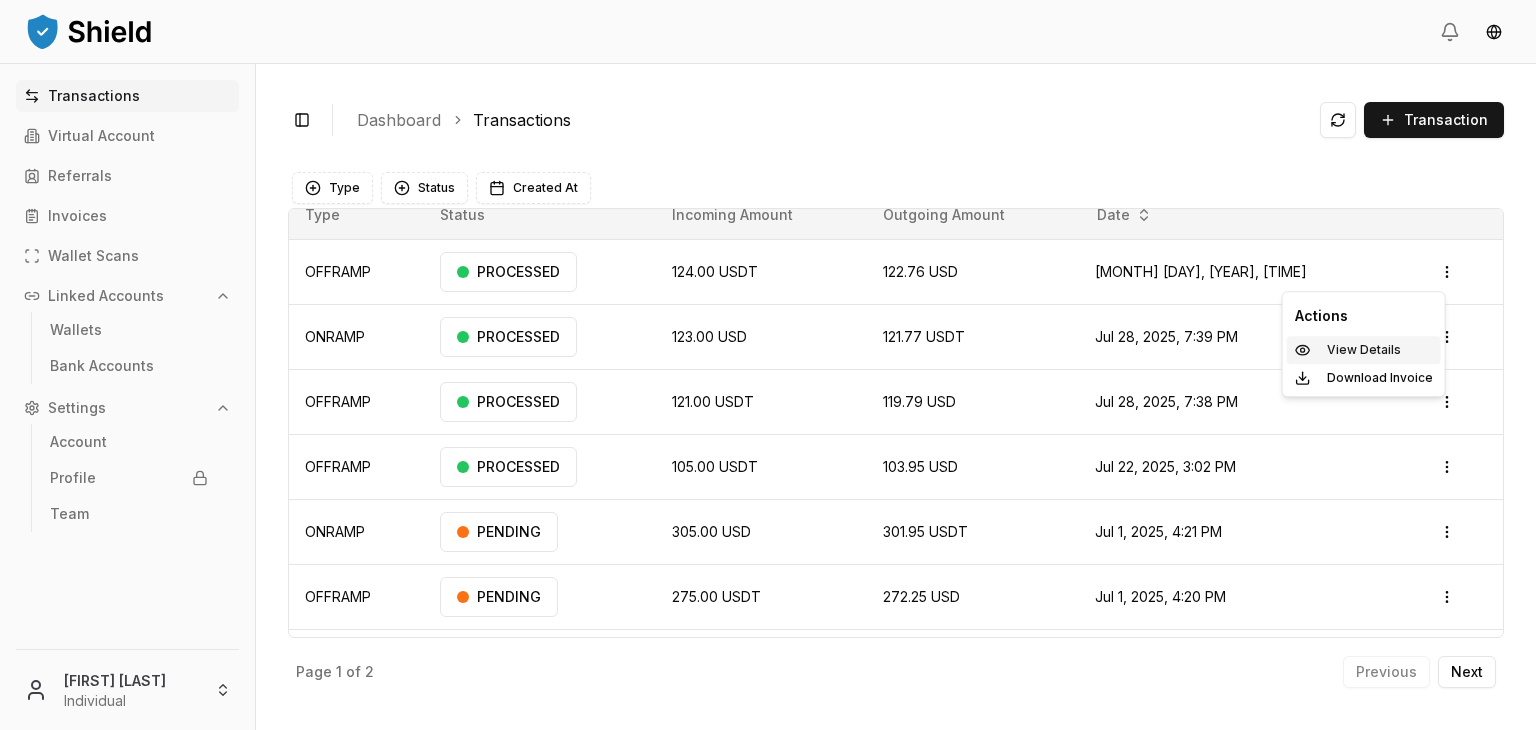 click on "View Details" at bounding box center (1364, 350) 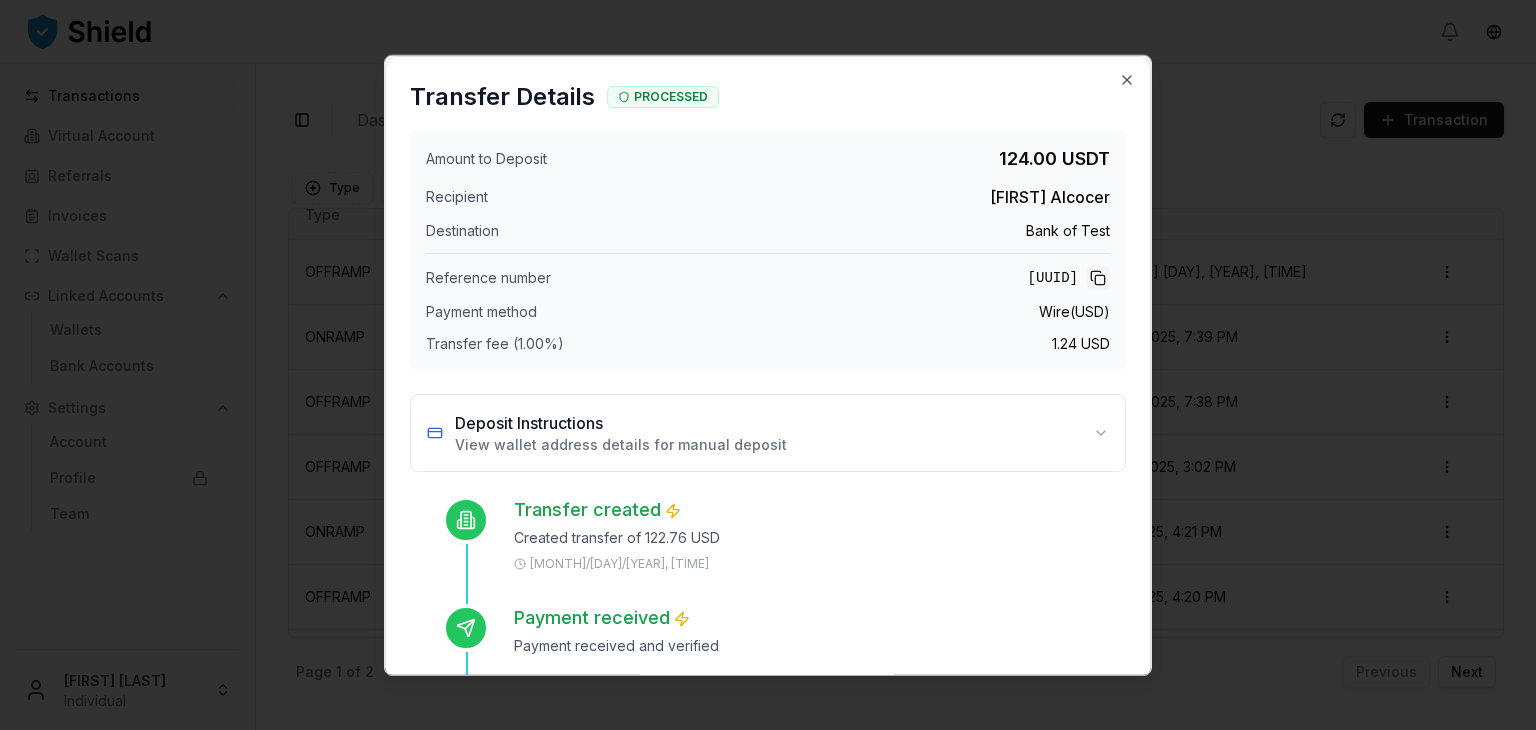 click at bounding box center (1098, 278) 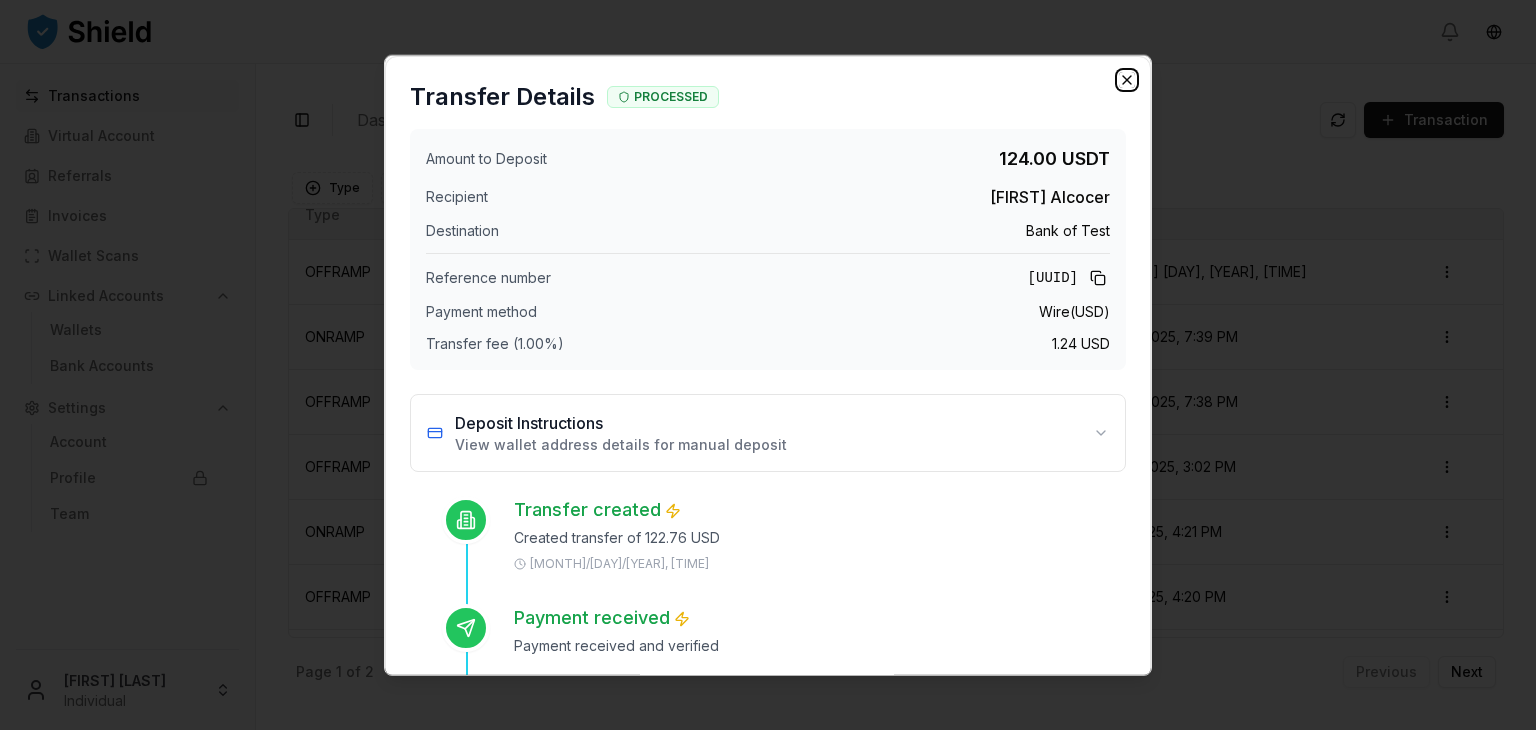 click 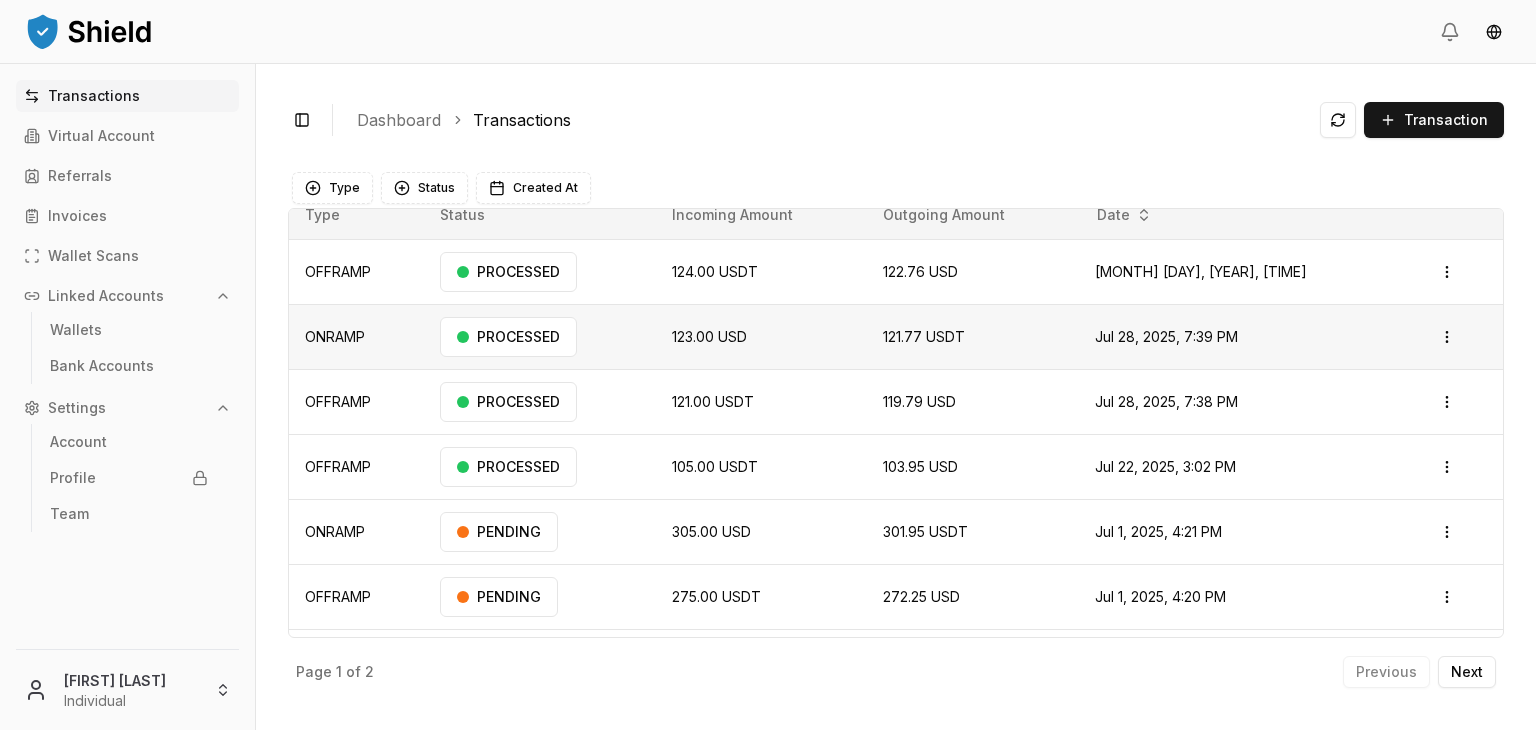 scroll, scrollTop: 0, scrollLeft: 0, axis: both 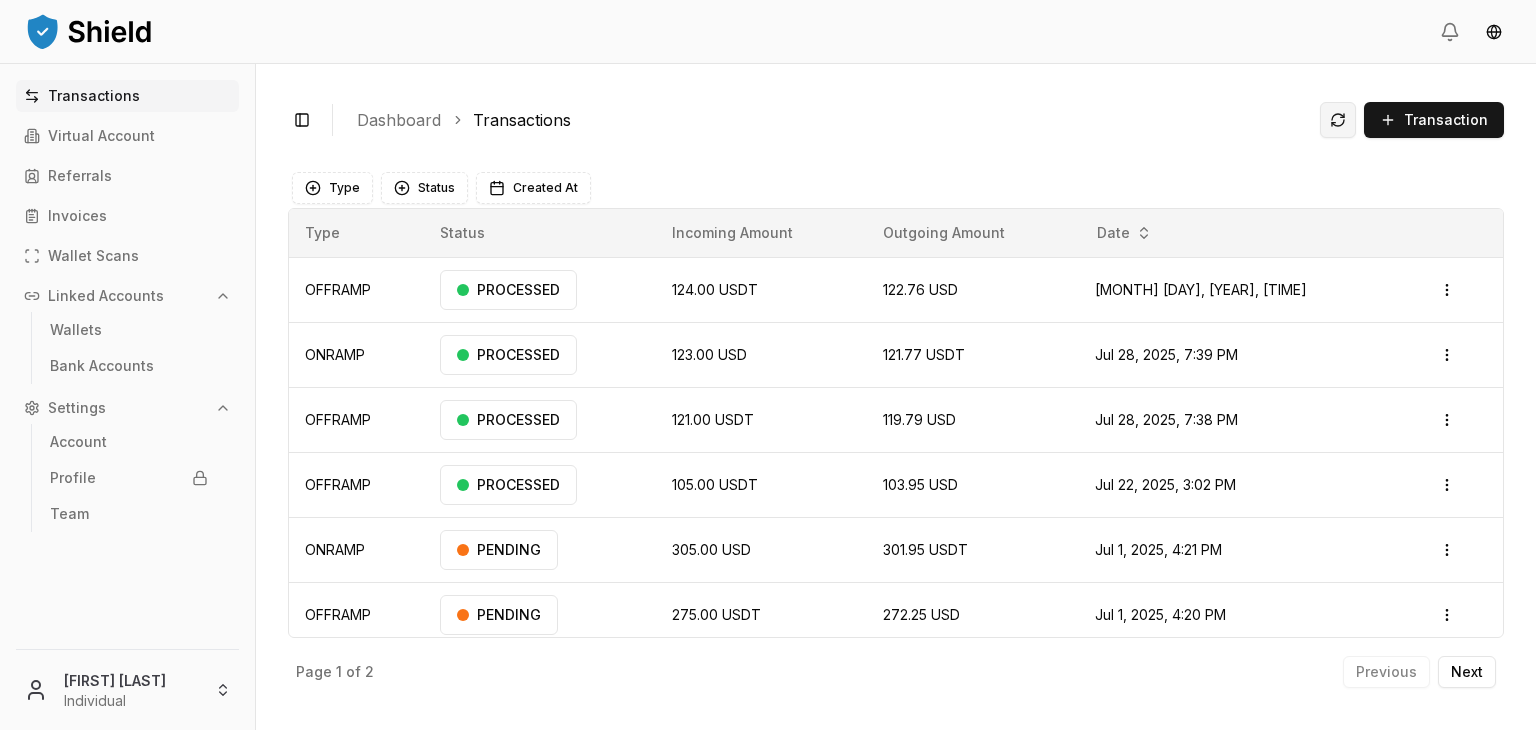 click at bounding box center [1338, 120] 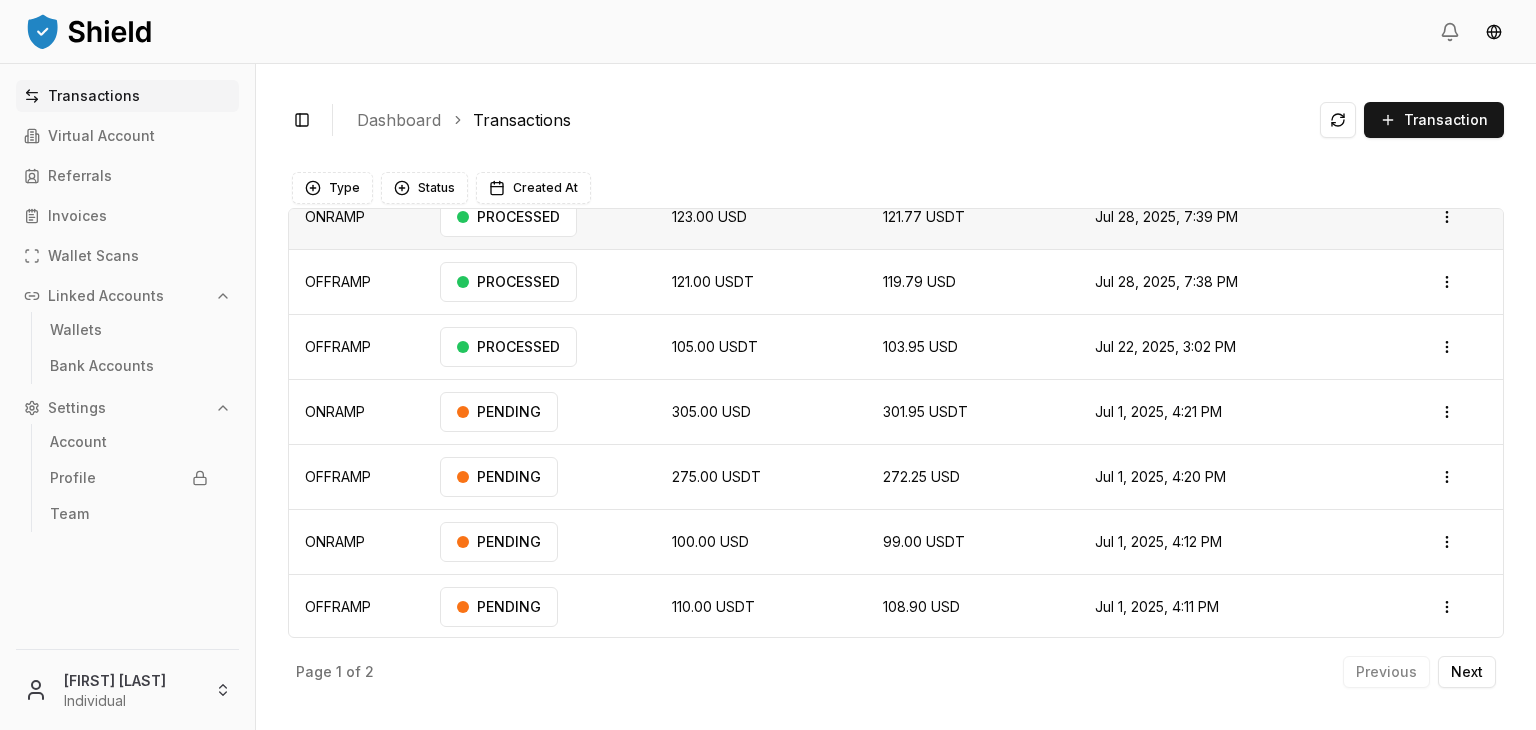 scroll, scrollTop: 0, scrollLeft: 0, axis: both 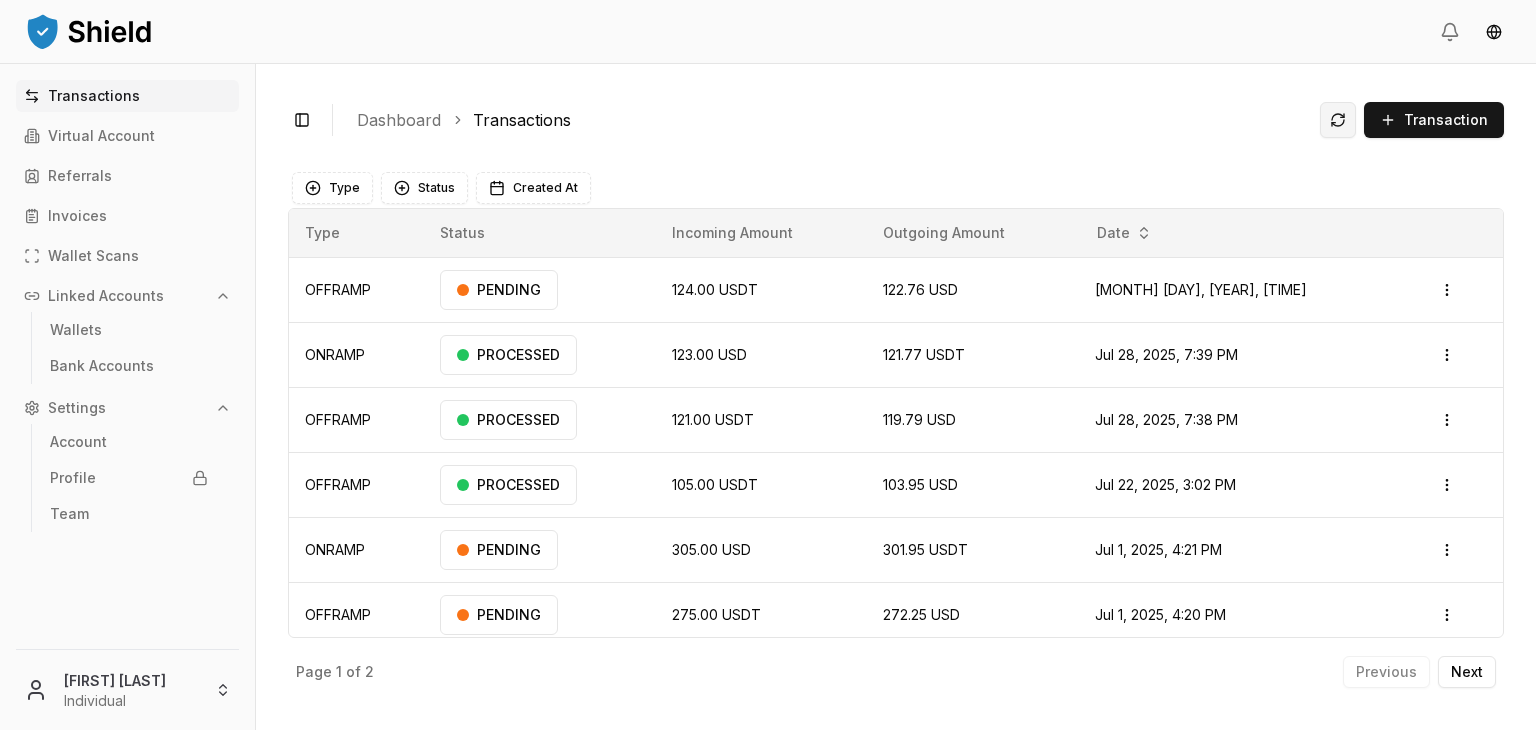 click at bounding box center [1338, 120] 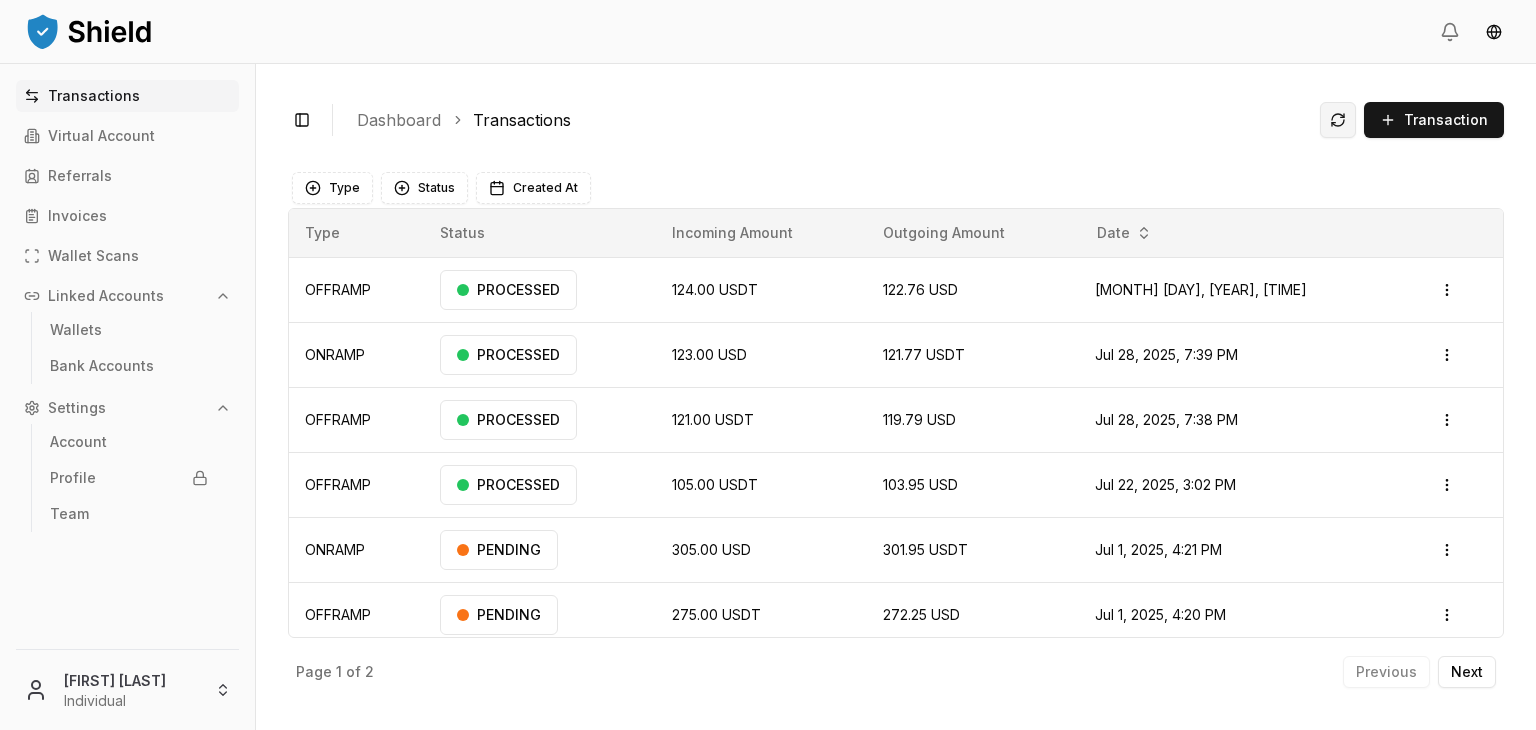 click at bounding box center (1338, 120) 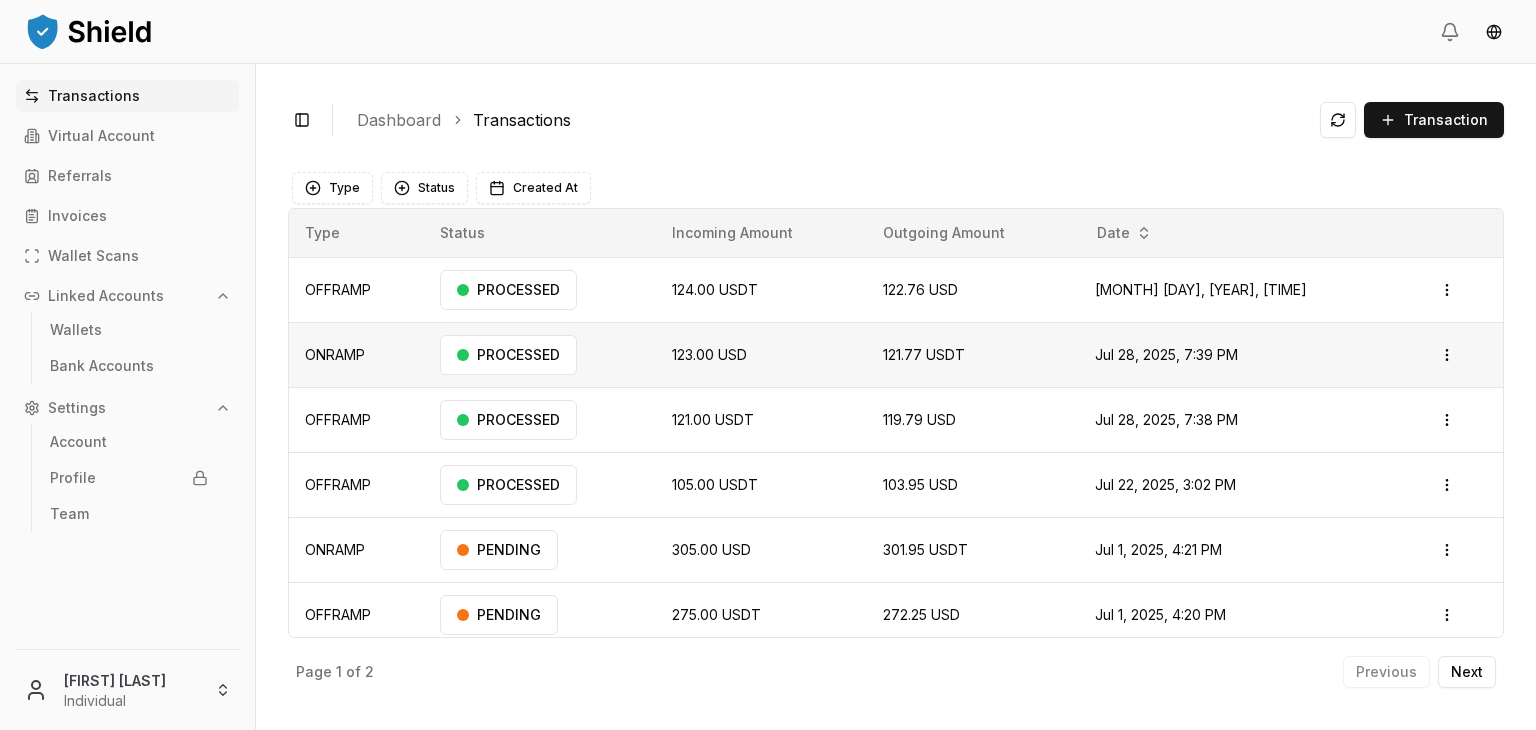scroll, scrollTop: 138, scrollLeft: 0, axis: vertical 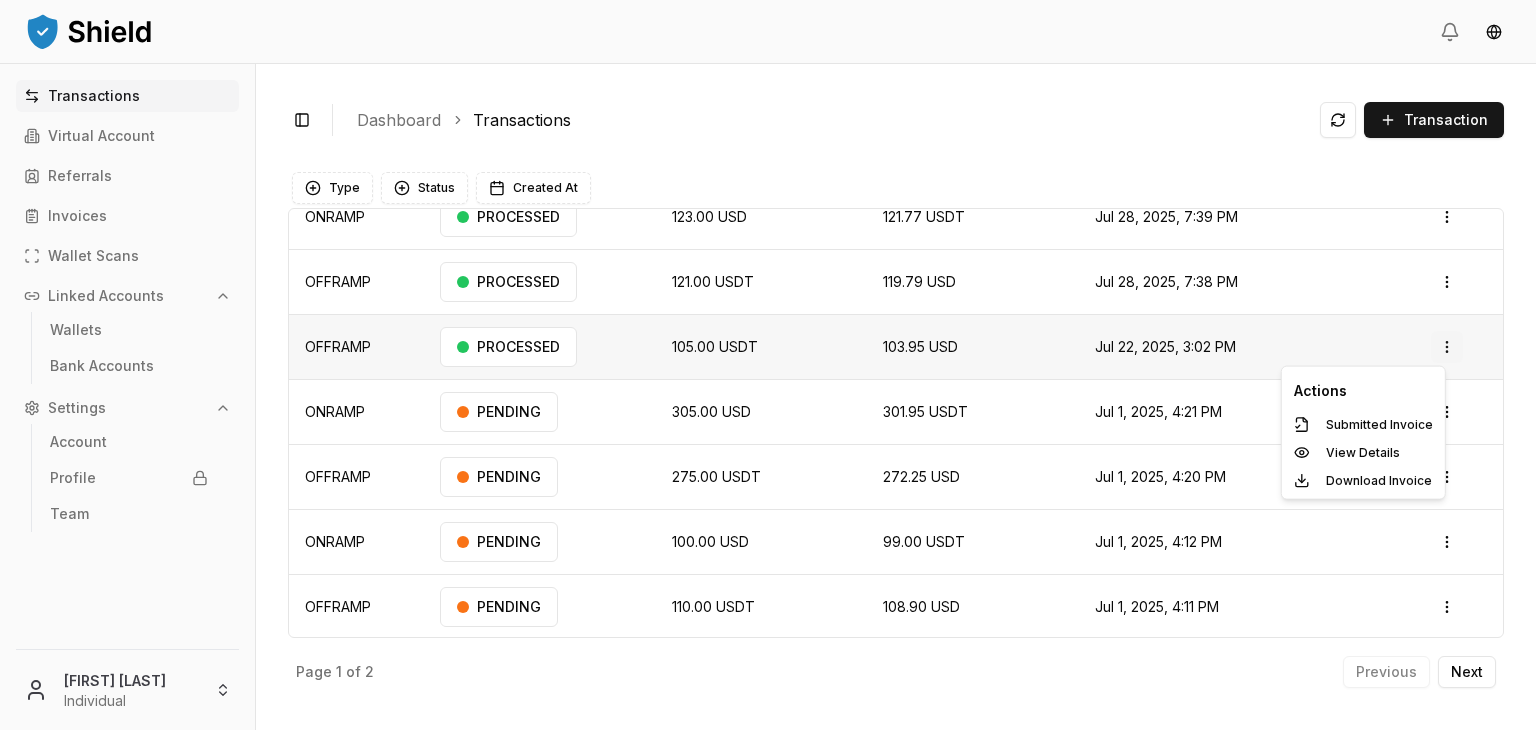 click on "Transactions Virtual Account Referrals Invoices Wallet Scans Linked Accounts Wallets Bank Accounts Settings Account Profile Team [FIRST] [LAST] Individual Toggle Sidebar Dashboard Transactions   Transaction OFFRAMP   124.00 USDT   122.76 USD [MONTH] [DAY], [YEAR], [TIME] PROCESSED Open menu ONRAMP   123.00 USD   121.77 USDT [MONTH] [DAY], [YEAR], [TIME] PROCESSED Open menu OFFRAMP   121.00 USDT   119.79 USD [MONTH] [DAY], [YEAR], [TIME] PROCESSED Open menu OFFRAMP   105.00 USDT   103.95 USD [MONTH] [DAY], [YEAR], [TIME] PROCESSED Open menu ONRAMP   305.00 USD   301.95 USDT [MONTH] [DAY], [YEAR], [TIME] PENDING Open menu OFFRAMP   275.00 USDT   272.25 USD [MONTH] [DAY], [YEAR], [TIME] PENDING Open menu ONRAMP   100.00 USD   99.00 USDT [MONTH] [DAY], [YEAR], [TIME] PENDING Open menu OFFRAMP   110.00 USDT   108.90 USD [MONTH] [DAY], [YEAR], [TIME] PENDING Open menu Page 1 of 2 Previous Next Type Status Created At Type Status Incoming Amount Outgoing Amount Date   OFFRAMP   PROCESSED   124.00   USDT   122.76   USD [MONTH] [DAY], [YEAR], [TIME]   Open menu   ONRAMP   PROCESSED   123.00" at bounding box center (768, 440) 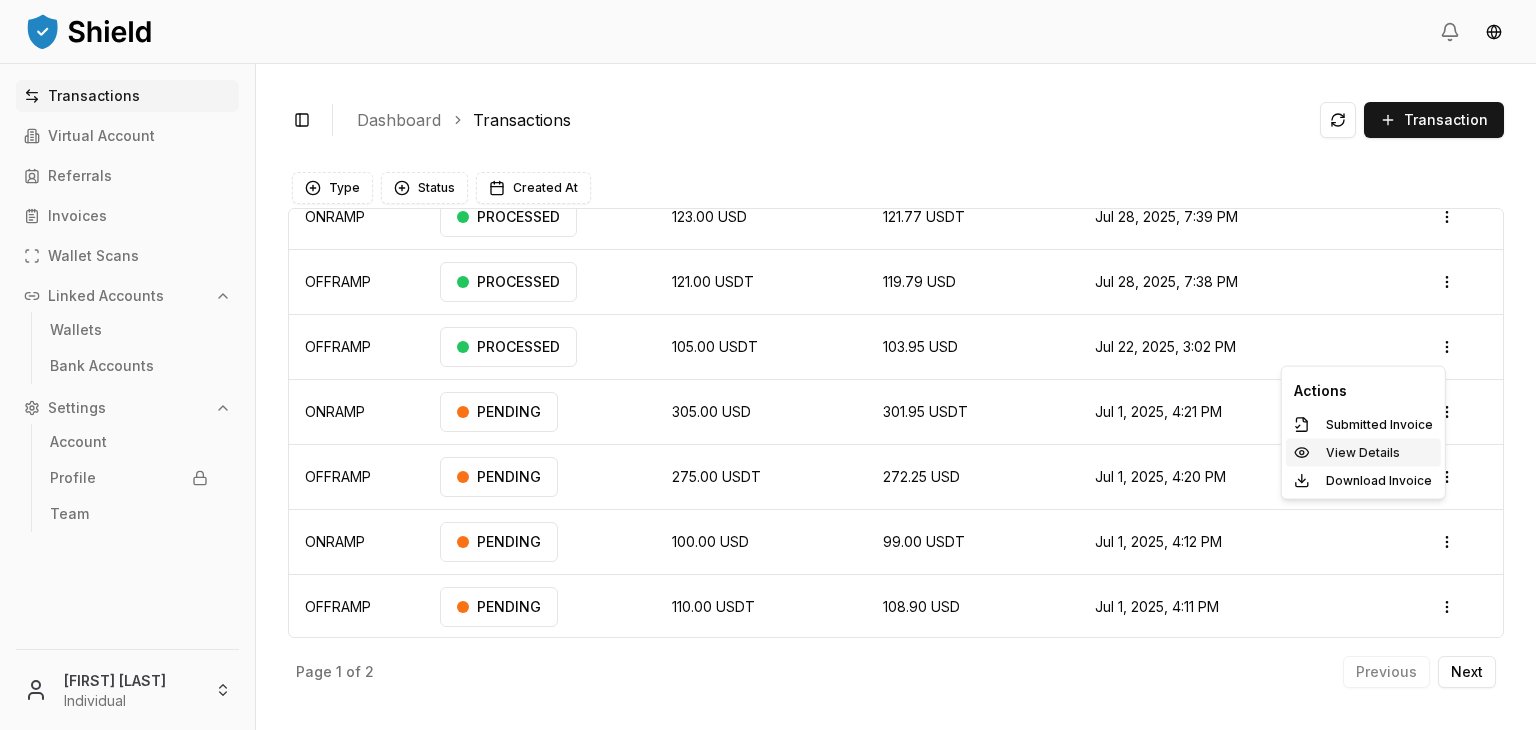 click on "View Details" at bounding box center (1363, 453) 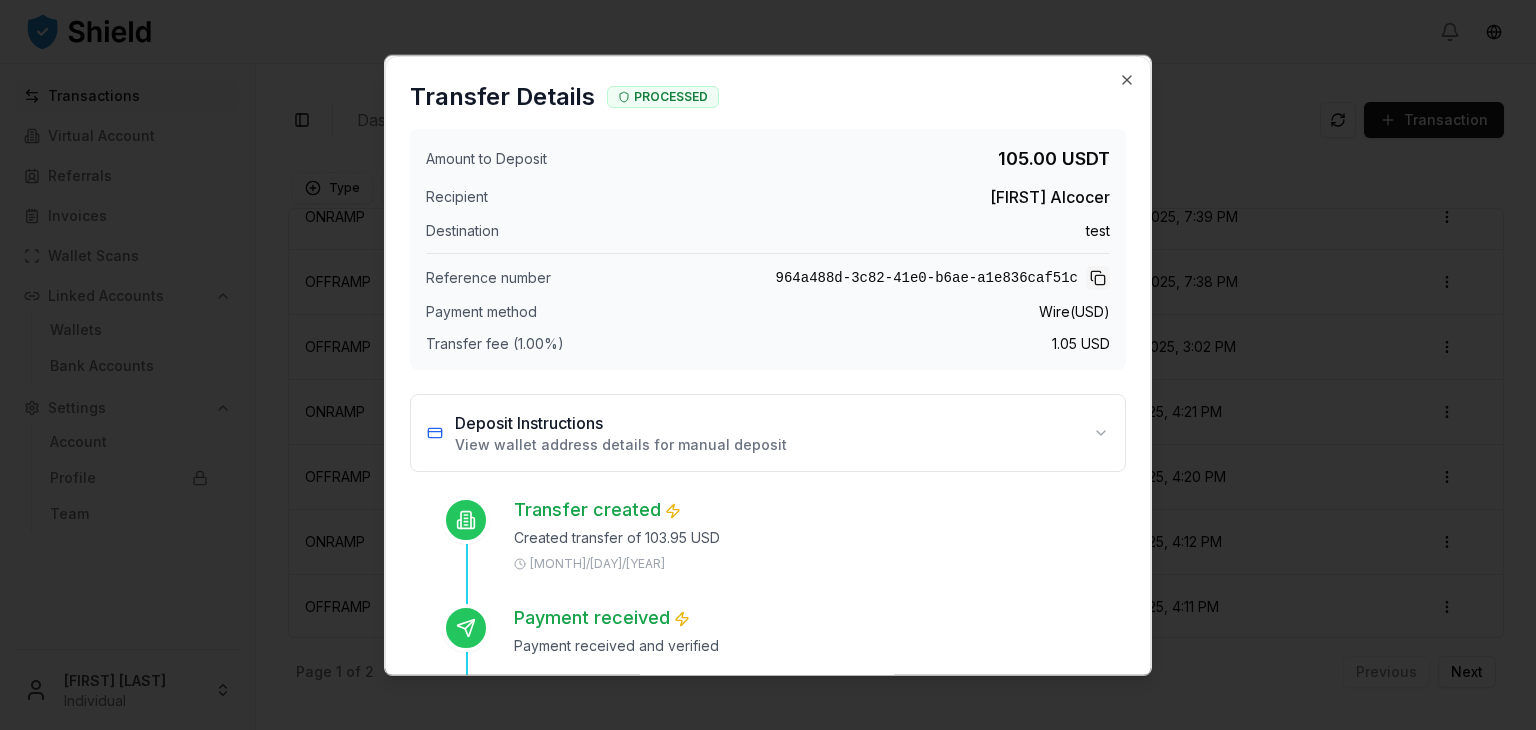 click at bounding box center (1098, 278) 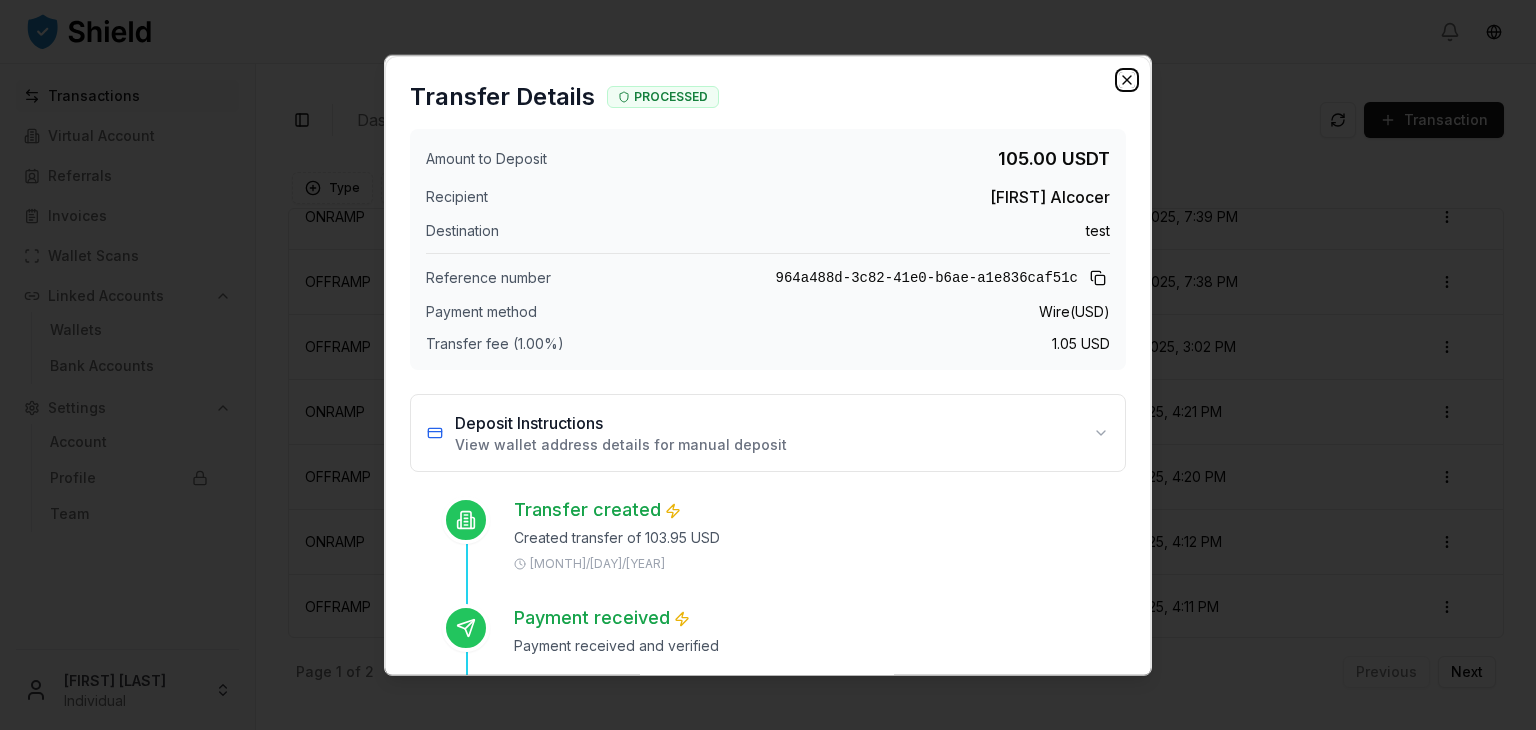 click 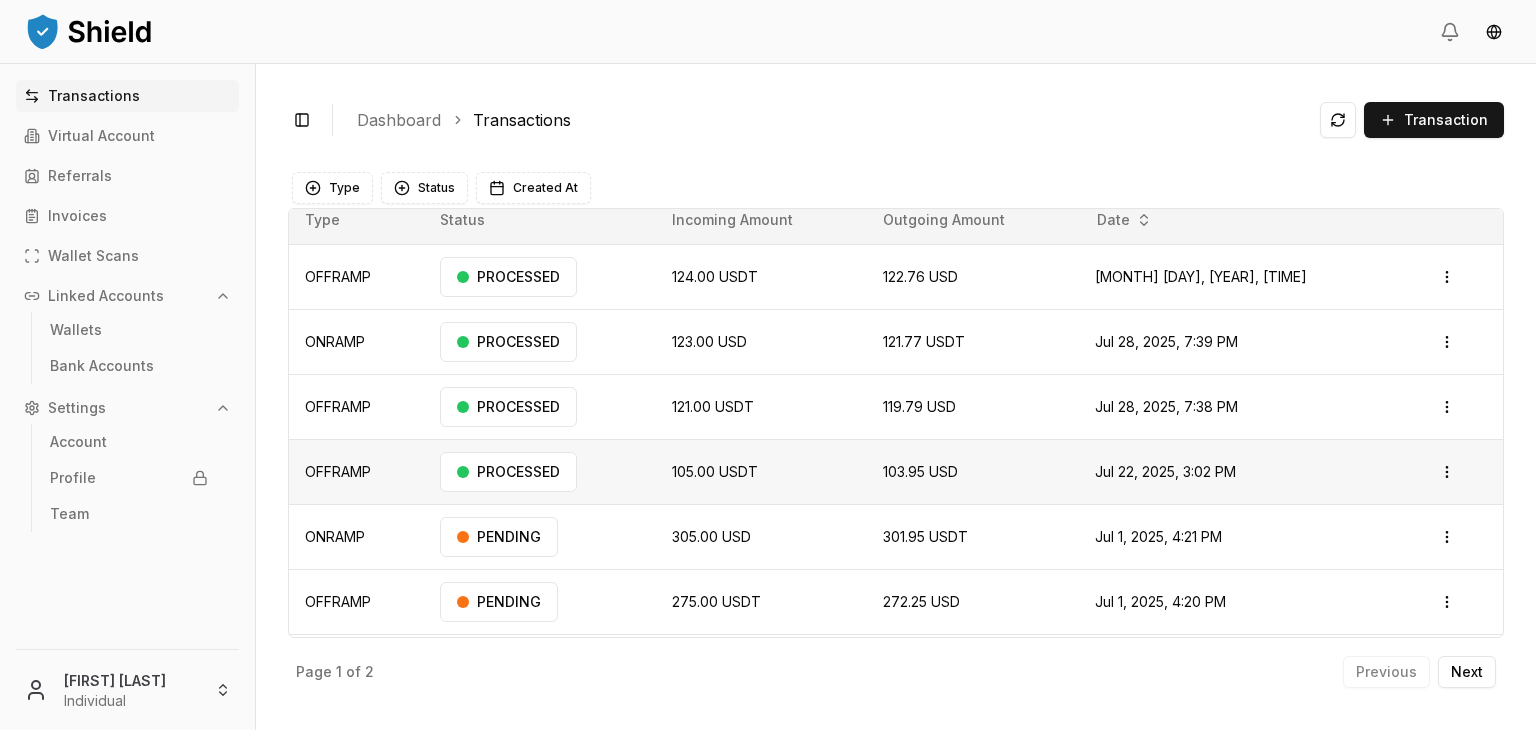 scroll, scrollTop: 0, scrollLeft: 0, axis: both 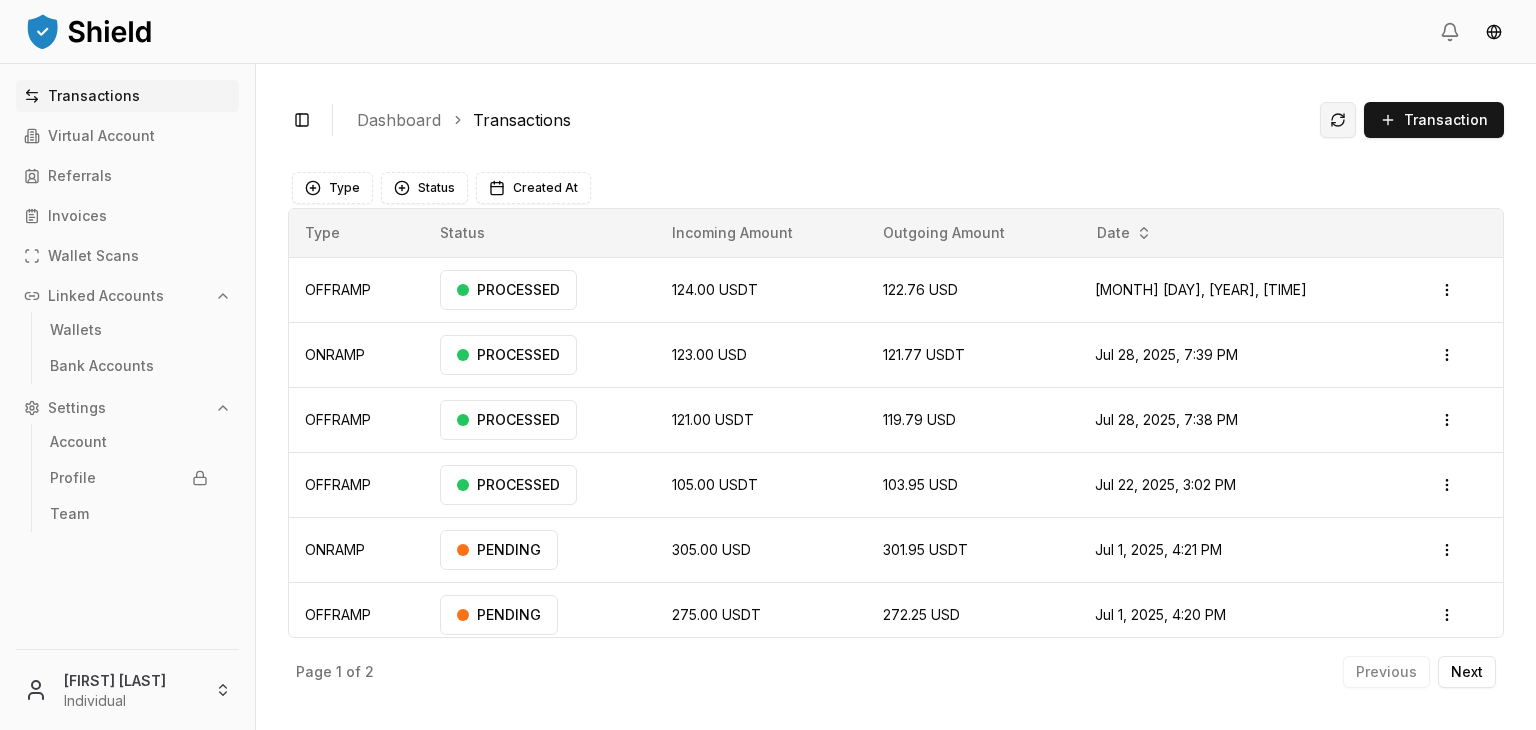 click at bounding box center (1338, 120) 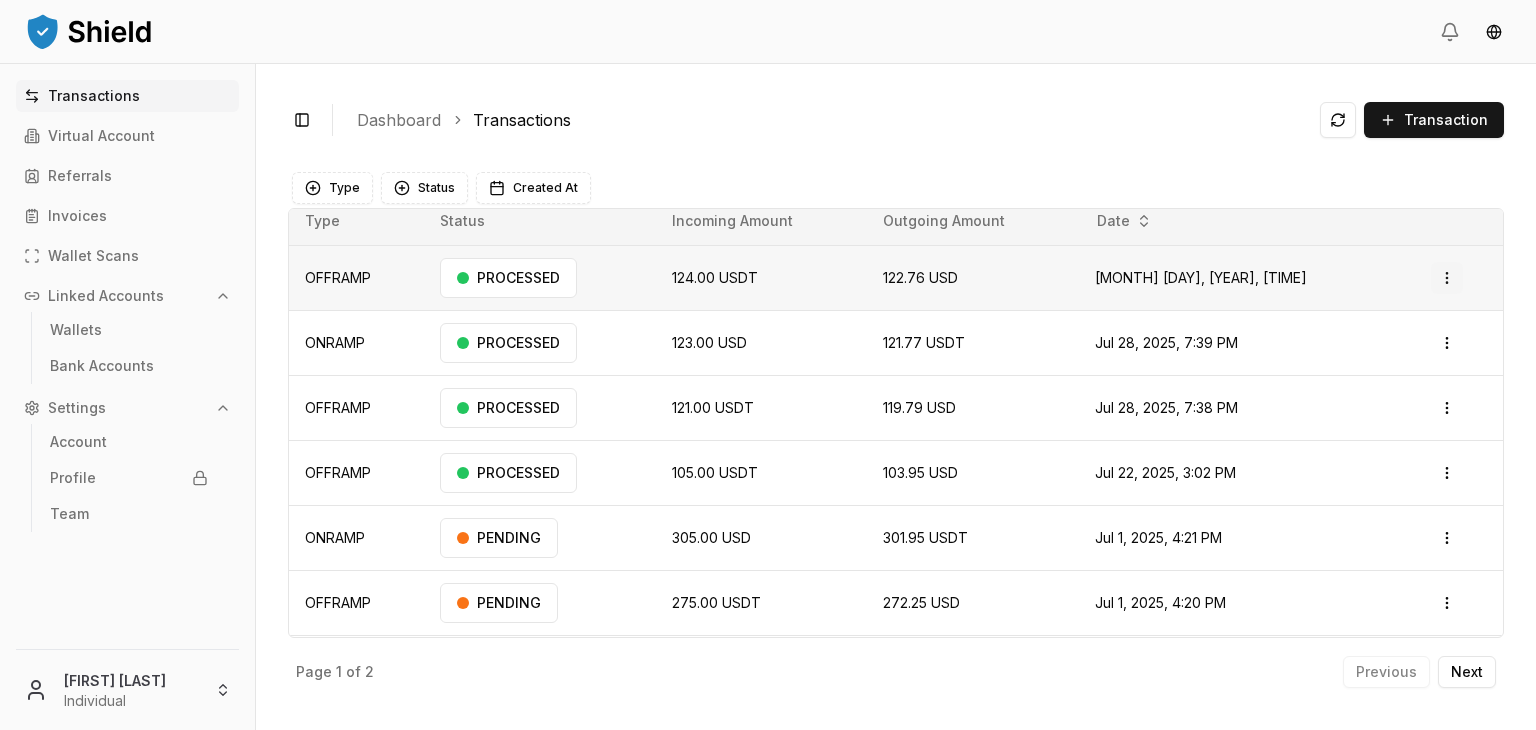 scroll, scrollTop: 0, scrollLeft: 0, axis: both 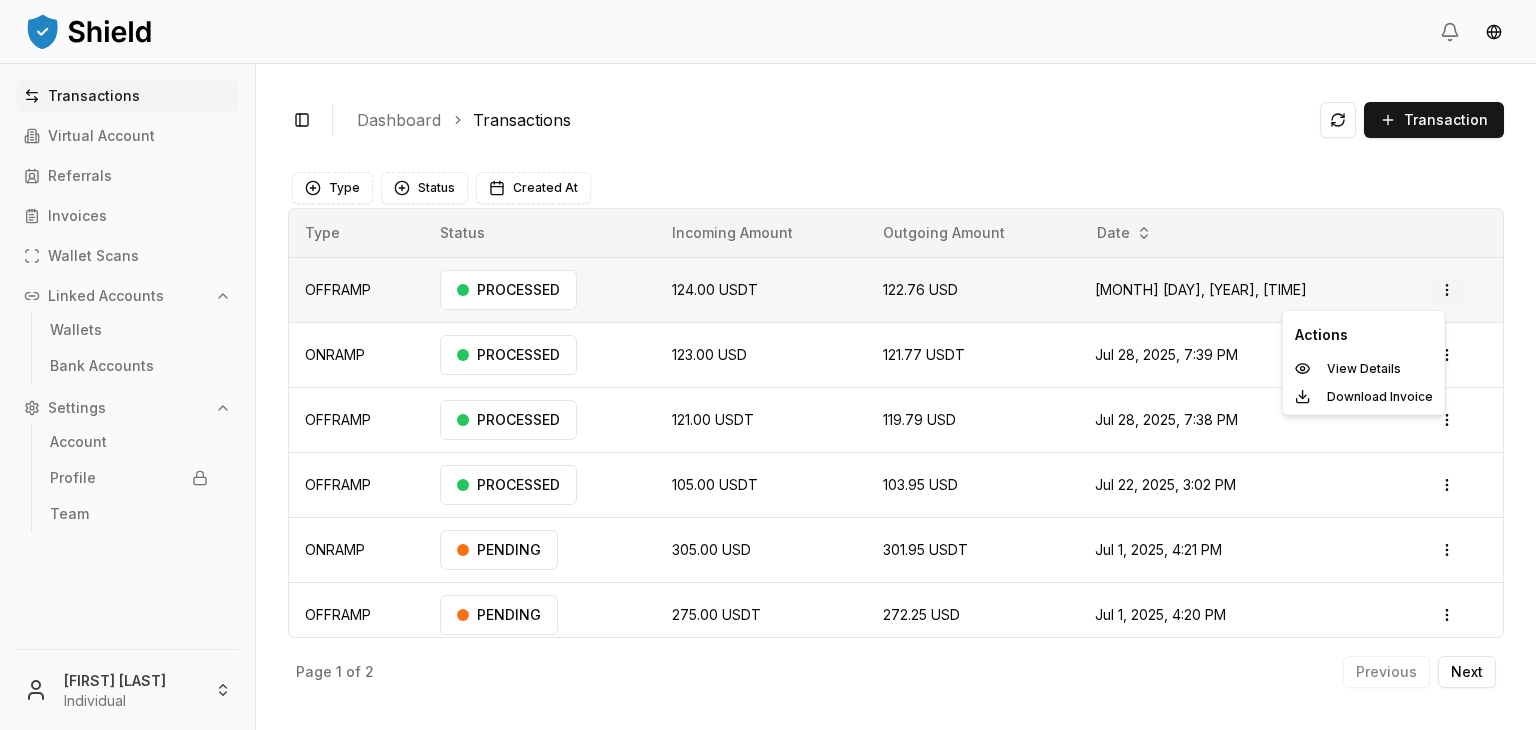 click on "Transactions Virtual Account Referrals Invoices Wallet Scans Linked Accounts Wallets Bank Accounts Settings Account Profile Team [FIRST] [LAST] Individual Toggle Sidebar Dashboard Transactions   Transaction OFFRAMP   124.00 USDT   122.76 USD [MONTH] [DAY], [YEAR], [TIME] PROCESSED Open menu ONRAMP   123.00 USD   121.77 USDT [MONTH] [DAY], [YEAR], [TIME] PROCESSED Open menu OFFRAMP   121.00 USDT   119.79 USD [MONTH] [DAY], [YEAR], [TIME] PROCESSED Open menu OFFRAMP   105.00 USDT   103.95 USD [MONTH] [DAY], [YEAR], [TIME] PROCESSED Open menu ONRAMP   305.00 USD   301.95 USDT [MONTH] [DAY], [YEAR], [TIME] PENDING Open menu OFFRAMP   275.00 USDT   272.25 USD [MONTH] [DAY], [YEAR], [TIME] PENDING Open menu ONRAMP   100.00 USD   99.00 USDT [MONTH] [DAY], [YEAR], [TIME] PENDING Open menu OFFRAMP   110.00 USDT   108.90 USD [MONTH] [DAY], [YEAR], [TIME] PENDING Open menu Page 1 of 2 Previous Next Type Status Created At Type Status Incoming Amount Outgoing Amount Date   OFFRAMP   PROCESSED   124.00   USDT   122.76   USD [MONTH] [DAY], [YEAR], [TIME]   Open menu   ONRAMP   PROCESSED   123.00" at bounding box center [768, 440] 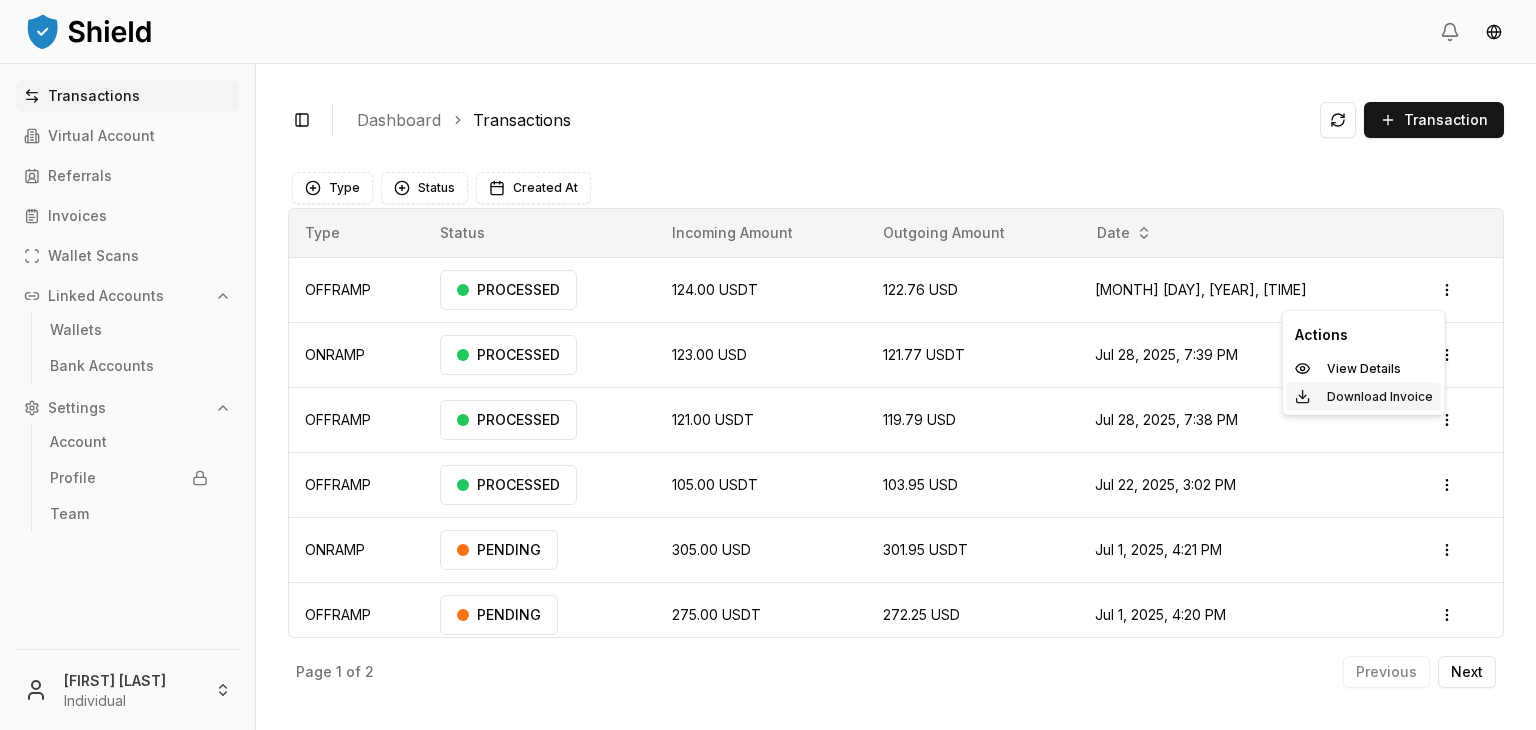 click on "Download Invoice" at bounding box center [1380, 397] 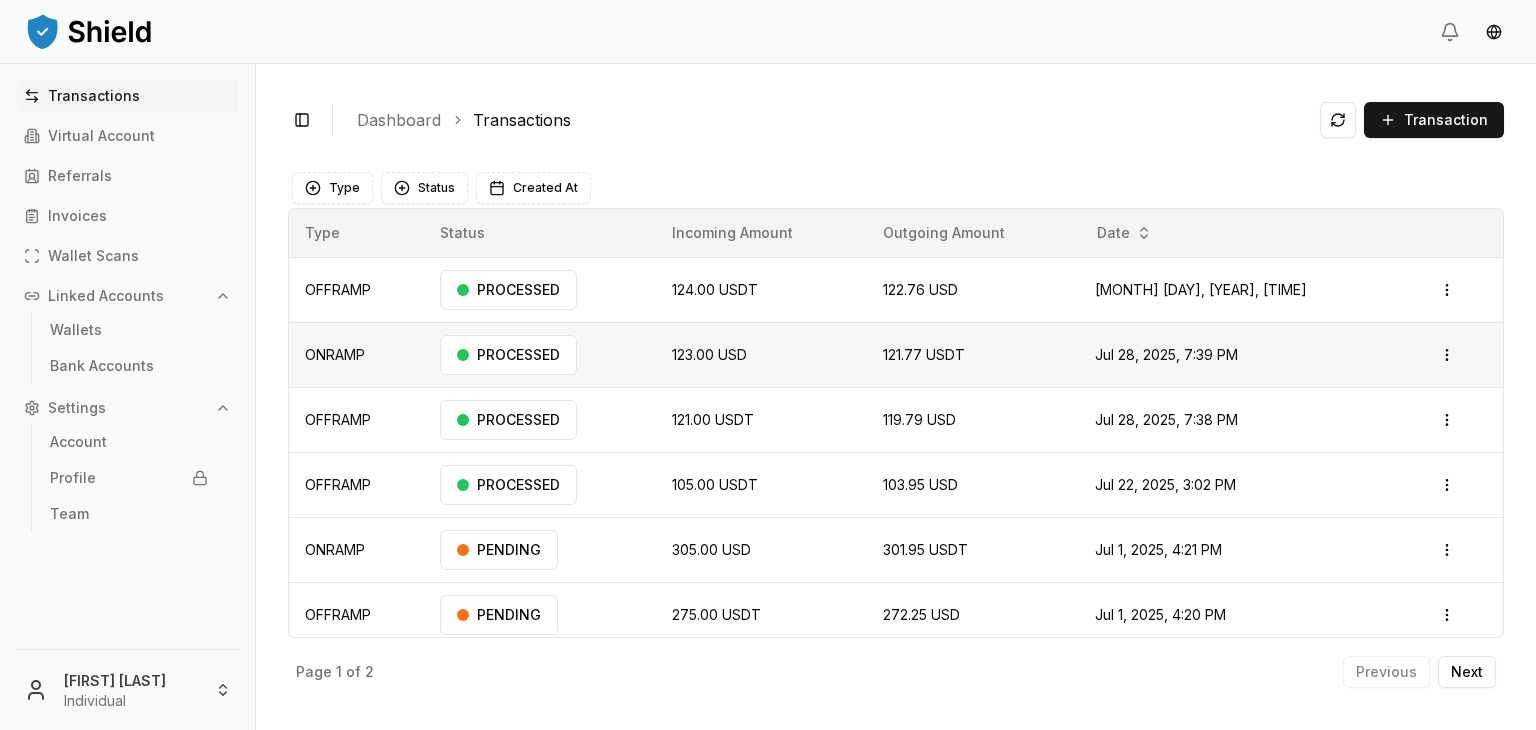 scroll, scrollTop: 138, scrollLeft: 0, axis: vertical 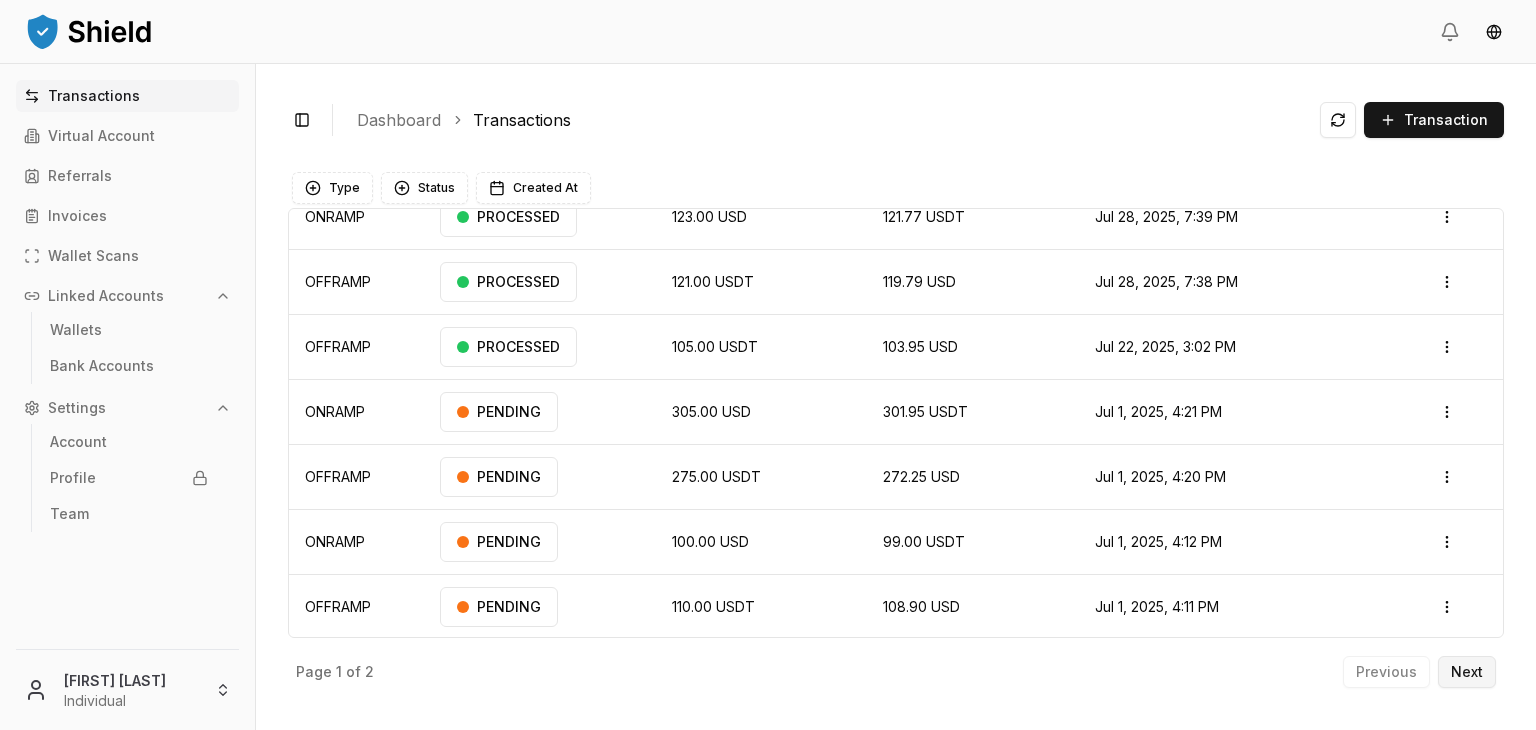 click on "Next" at bounding box center (1467, 672) 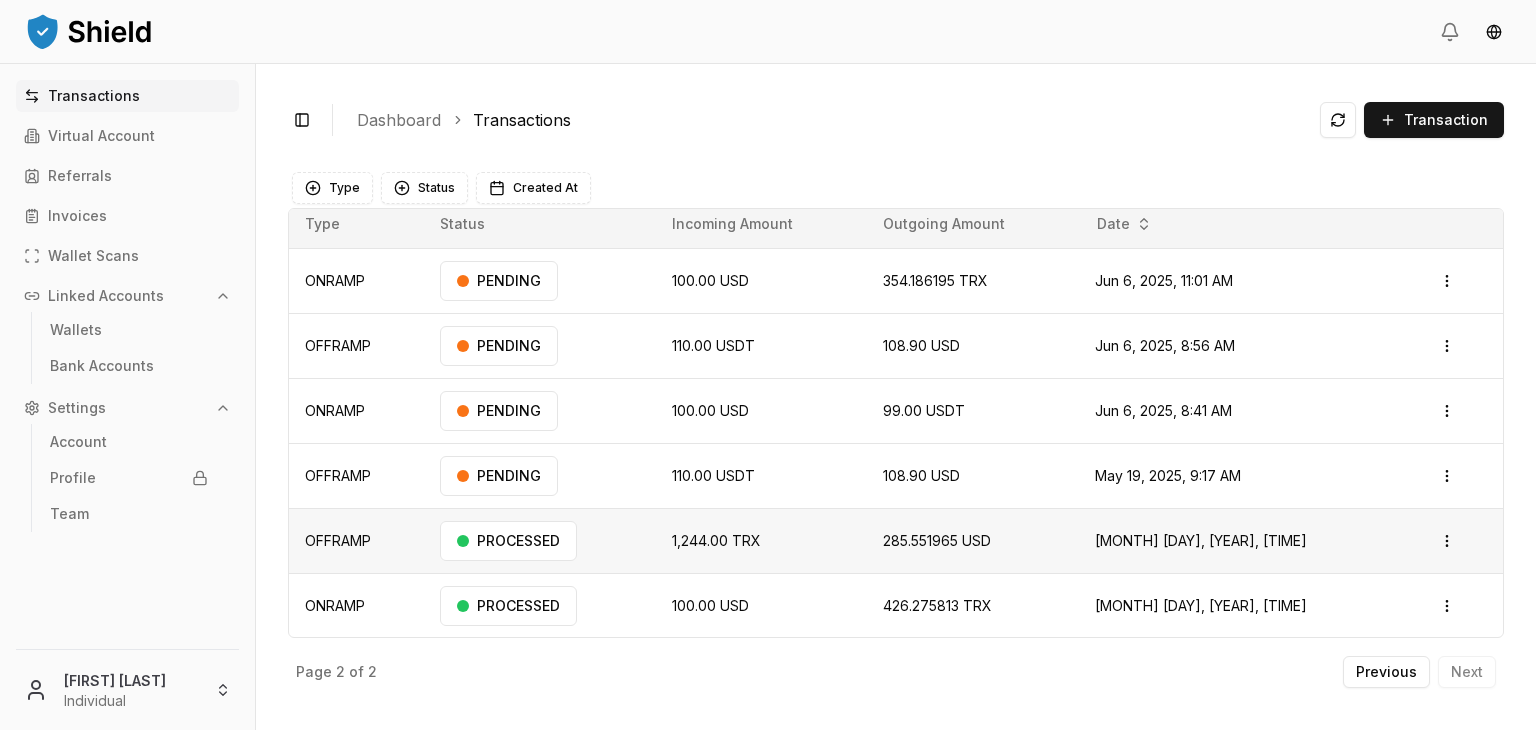 scroll, scrollTop: 0, scrollLeft: 0, axis: both 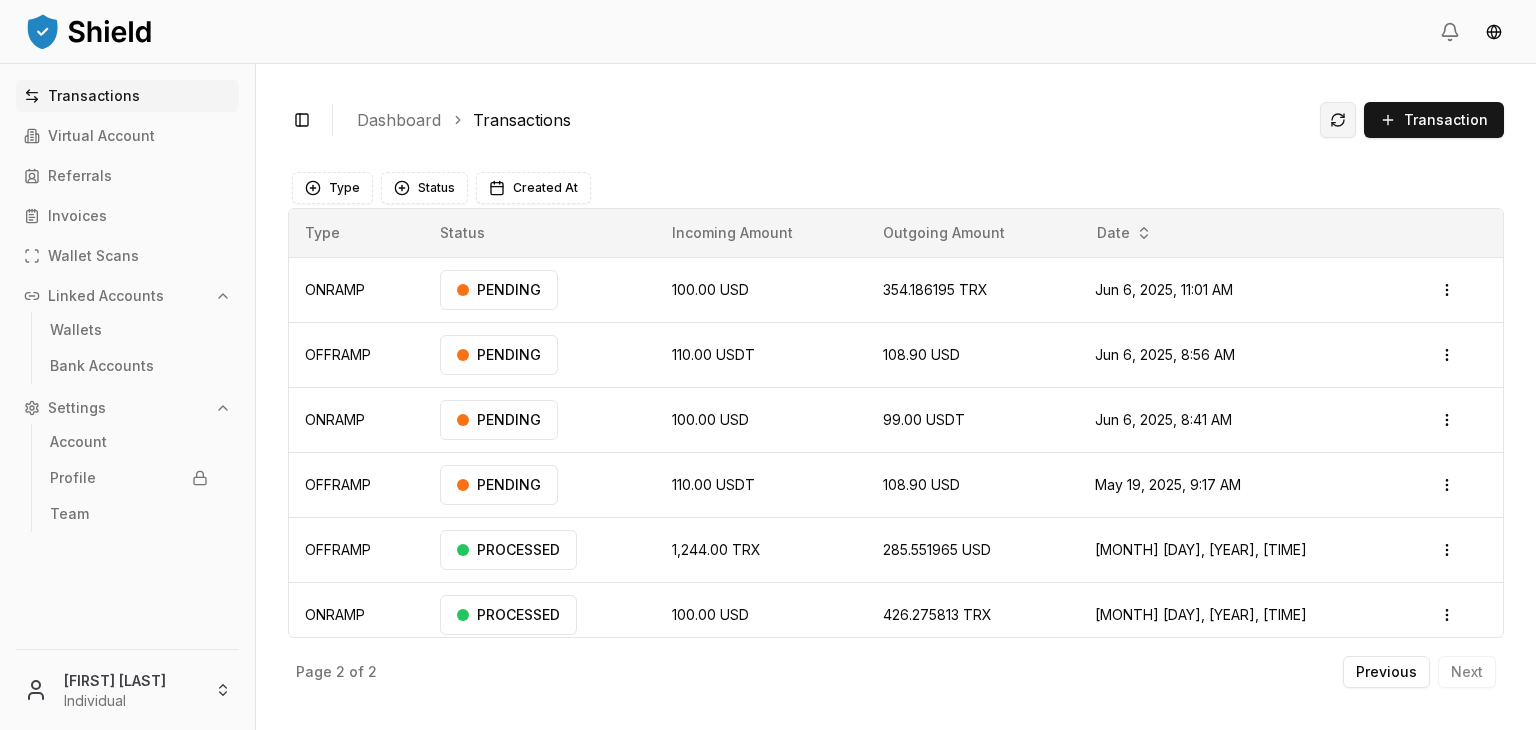 click at bounding box center (1338, 120) 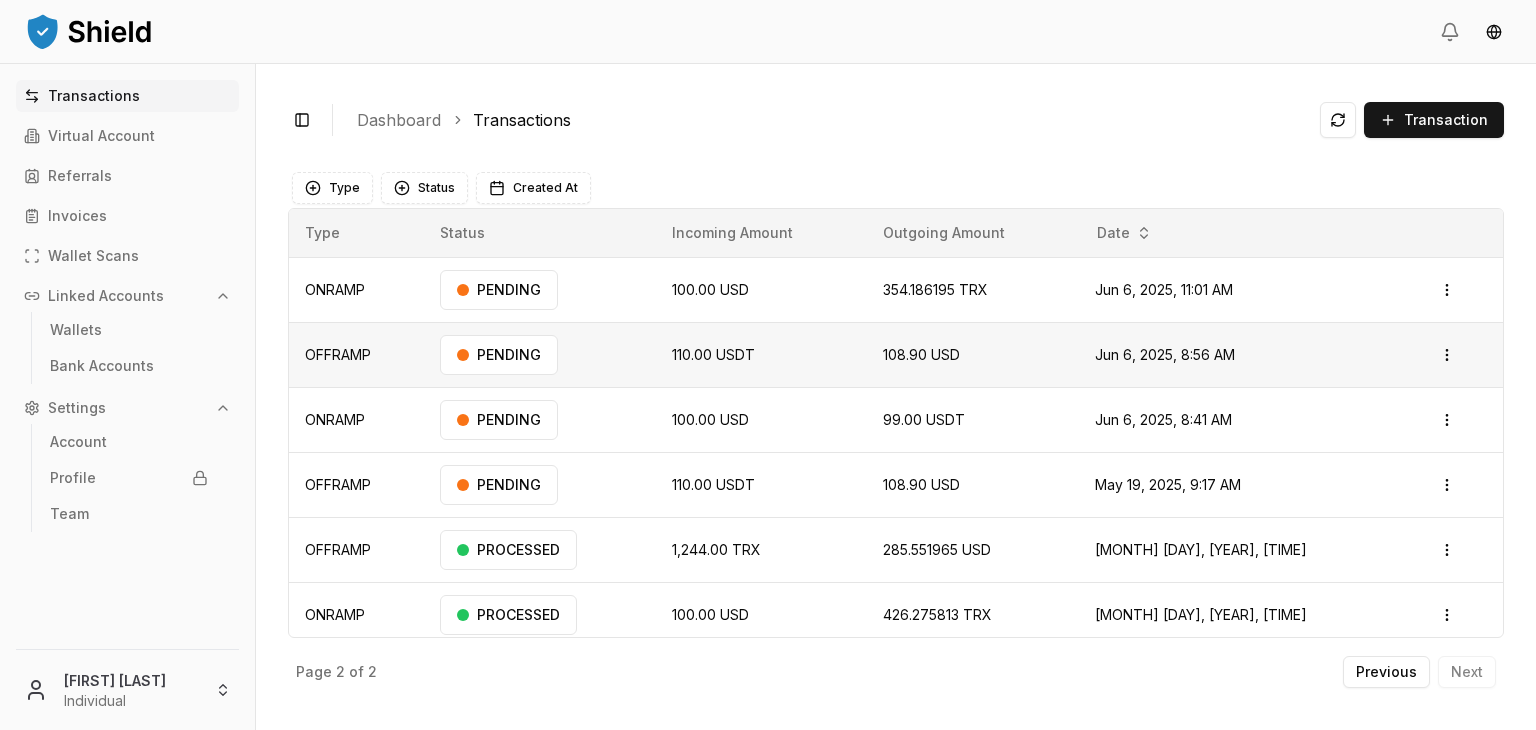 scroll, scrollTop: 9, scrollLeft: 0, axis: vertical 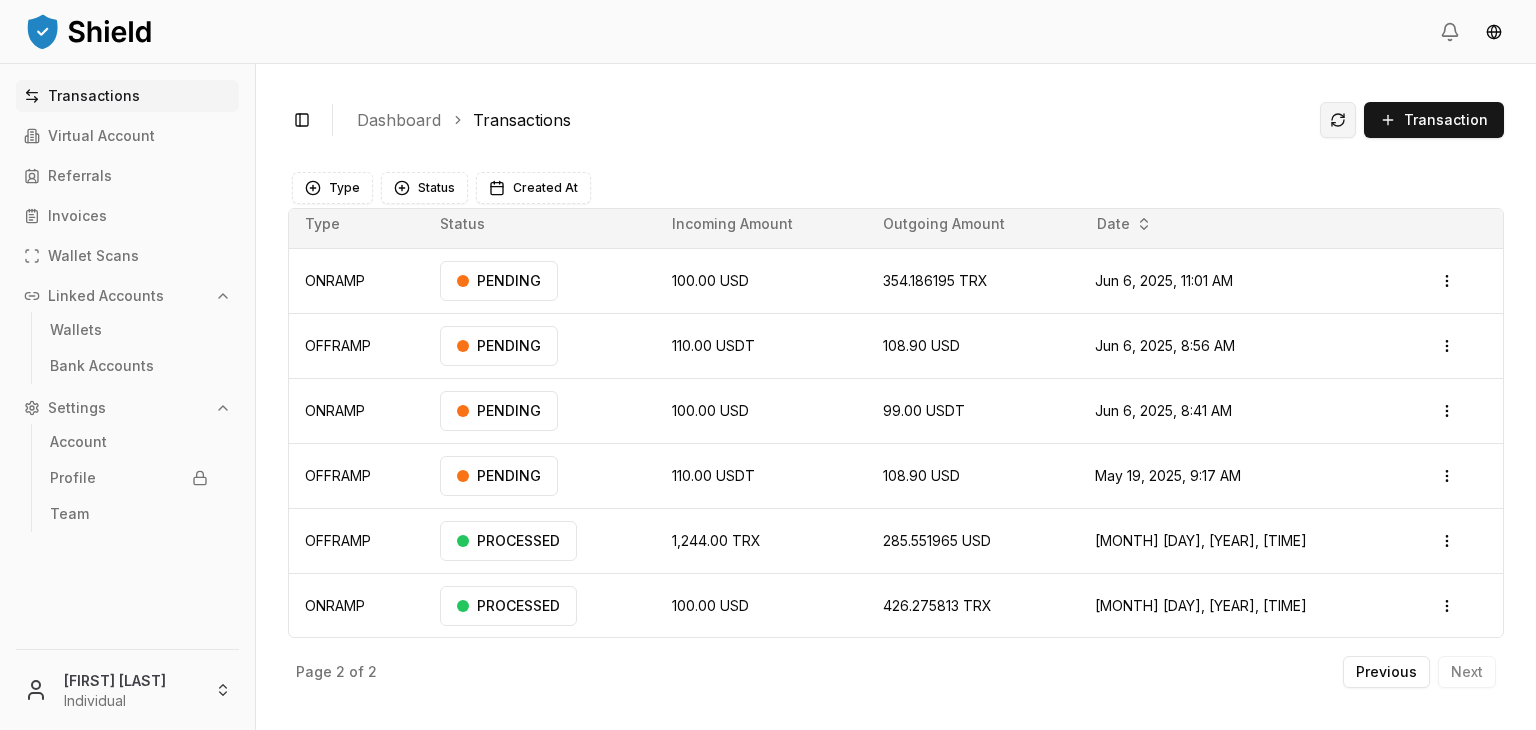 click at bounding box center (1338, 120) 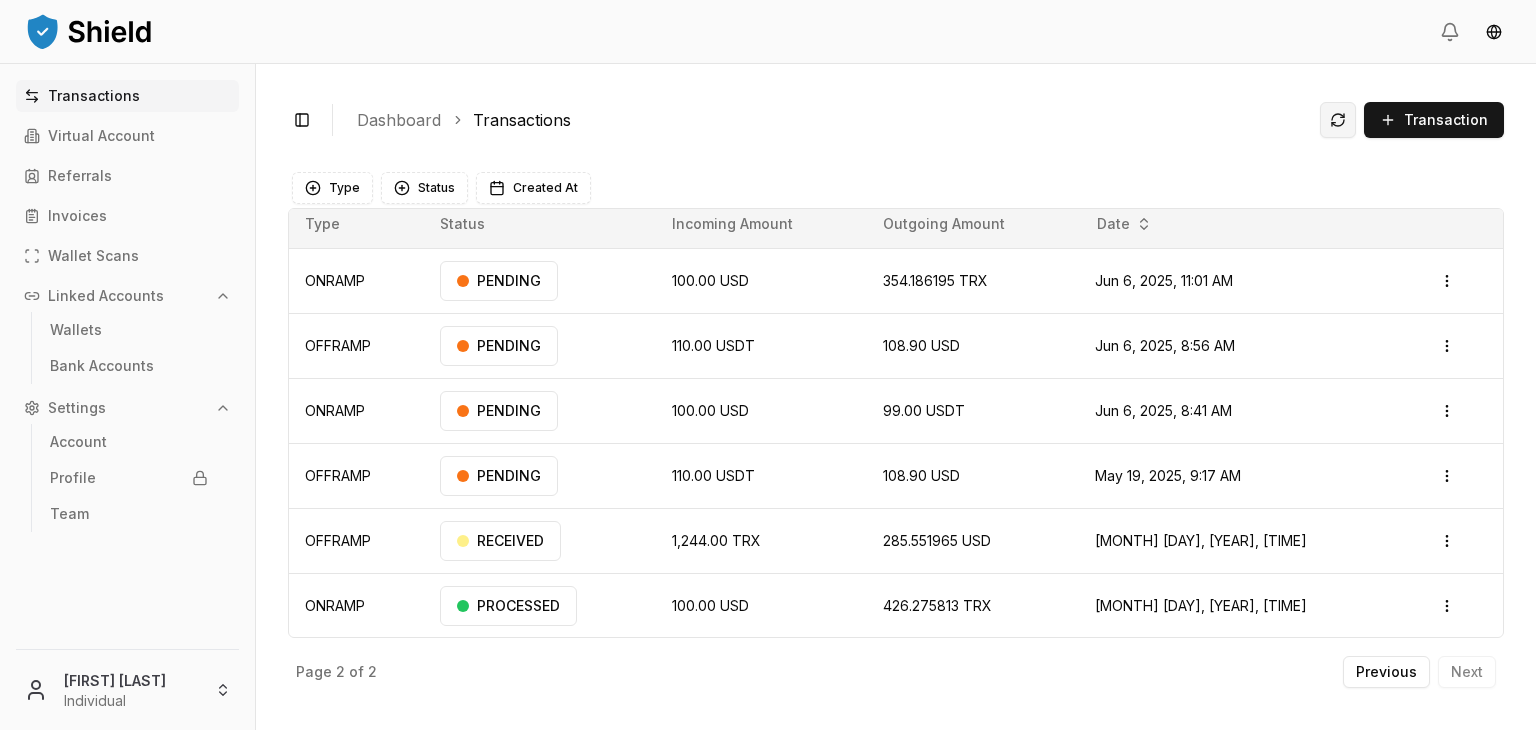 click at bounding box center [1338, 120] 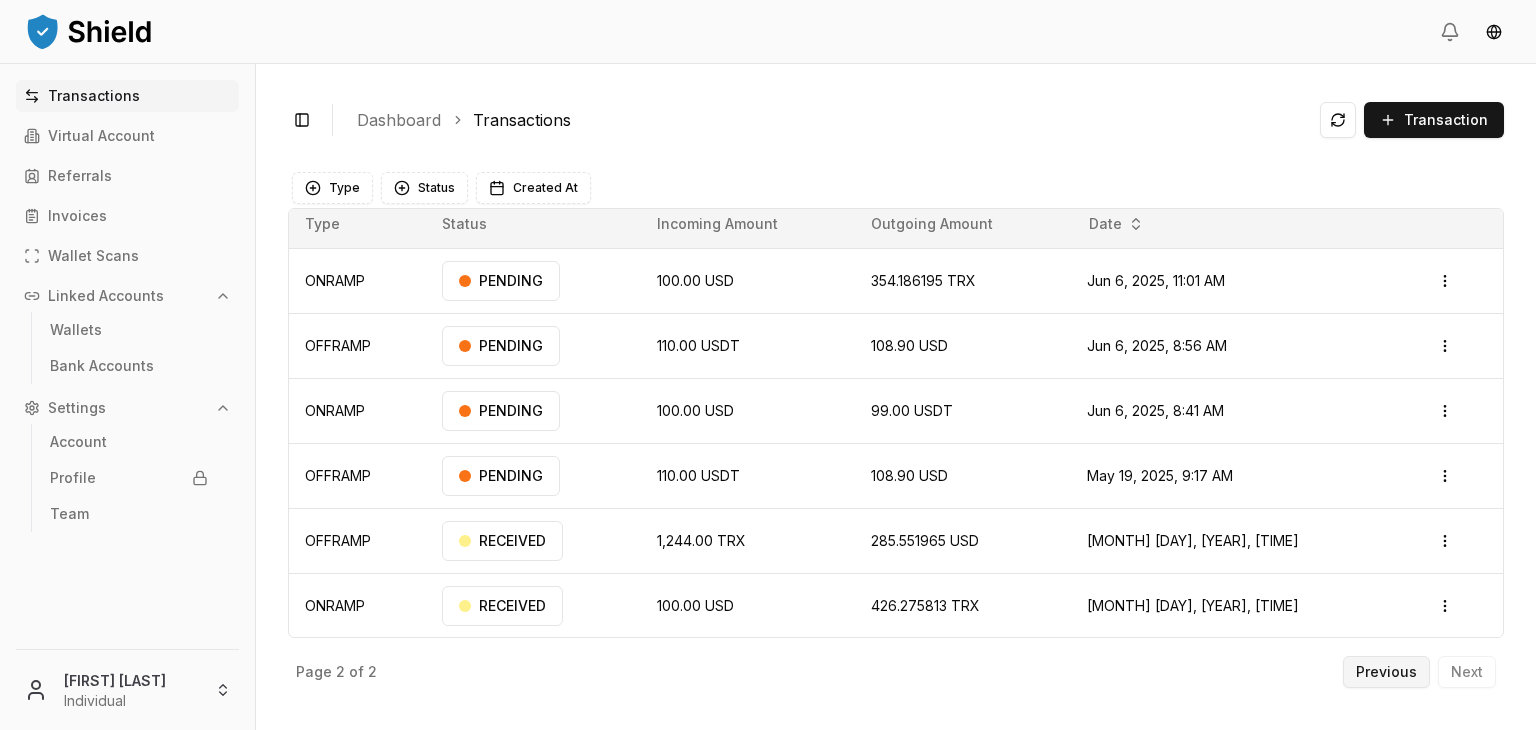click on "Previous" at bounding box center [1386, 672] 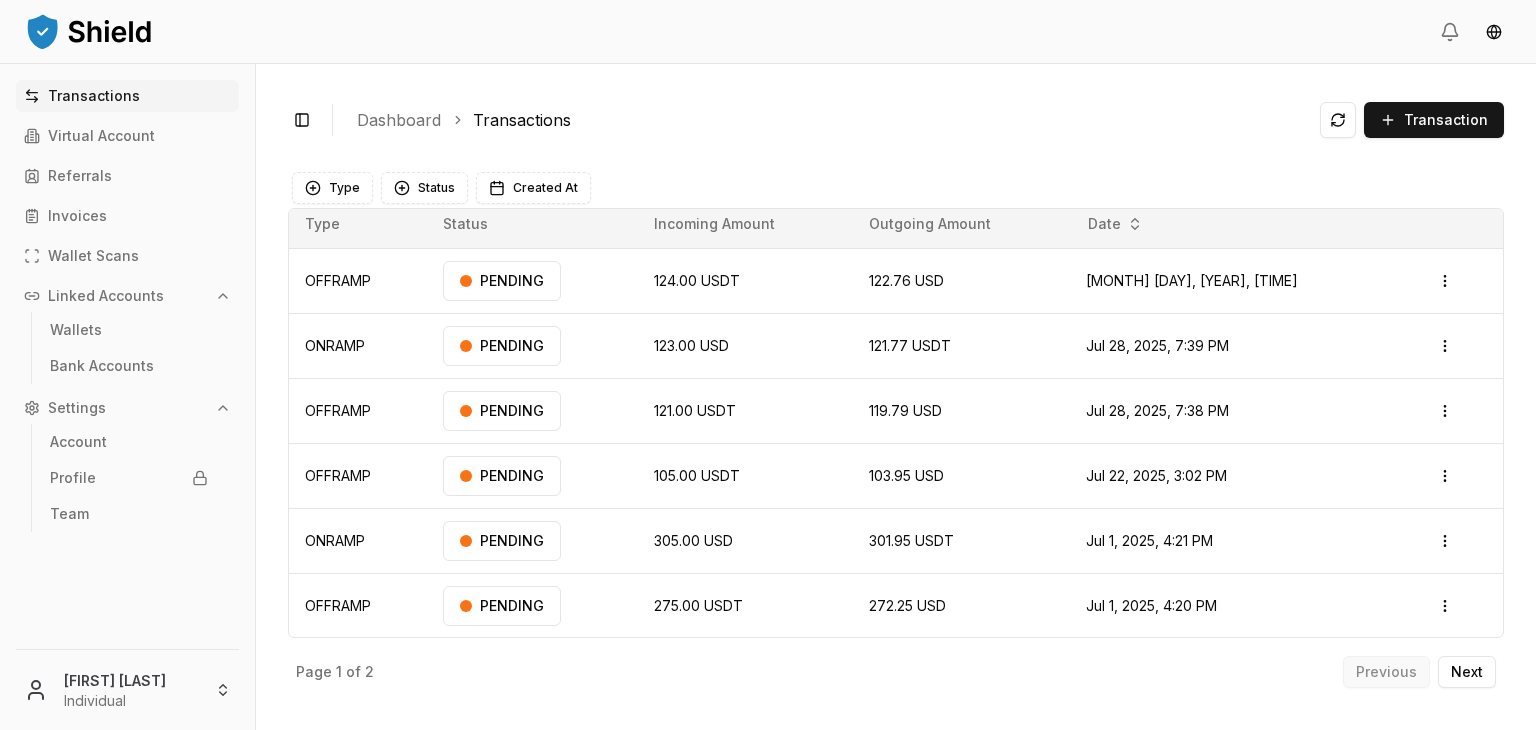 click on "Previous Next" at bounding box center [1419, 672] 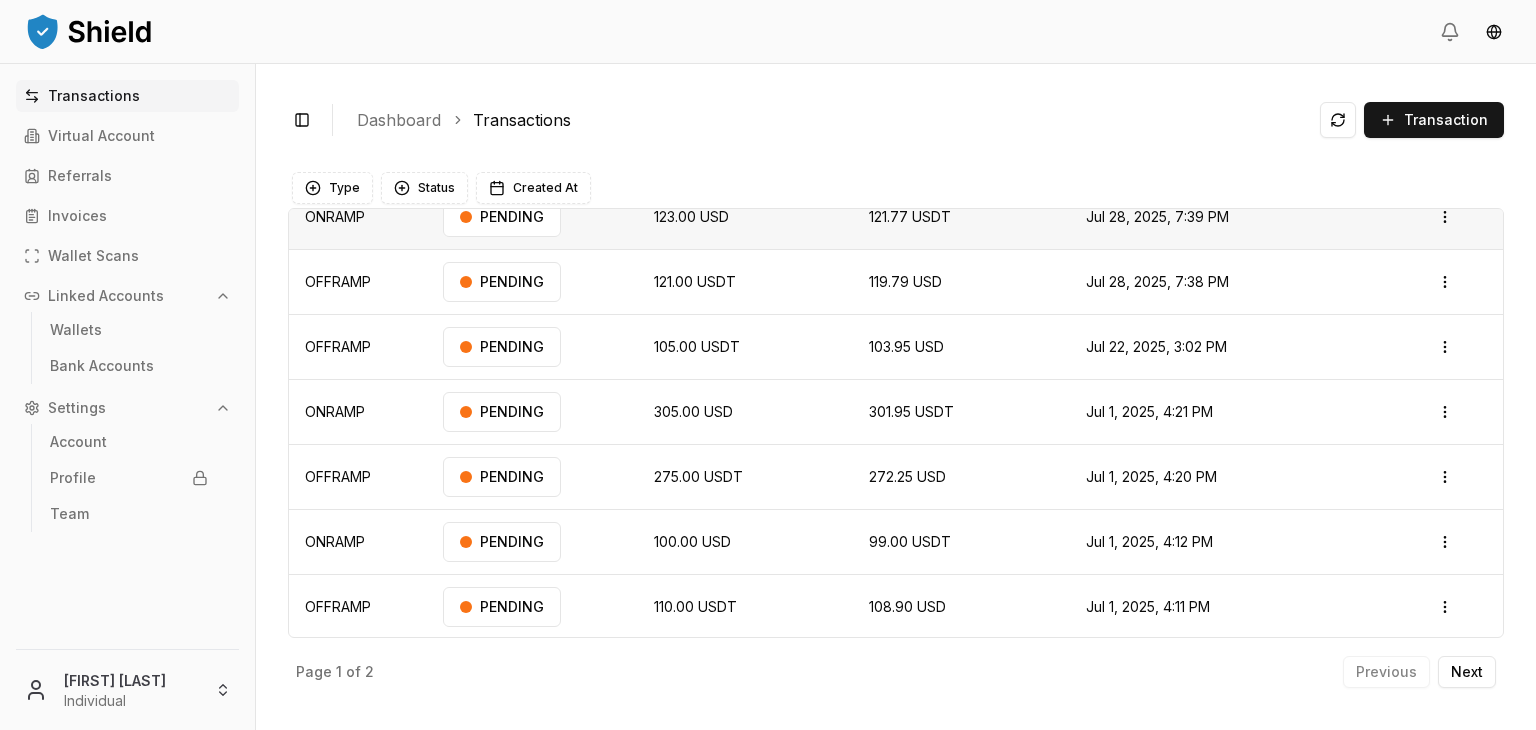 scroll, scrollTop: 0, scrollLeft: 0, axis: both 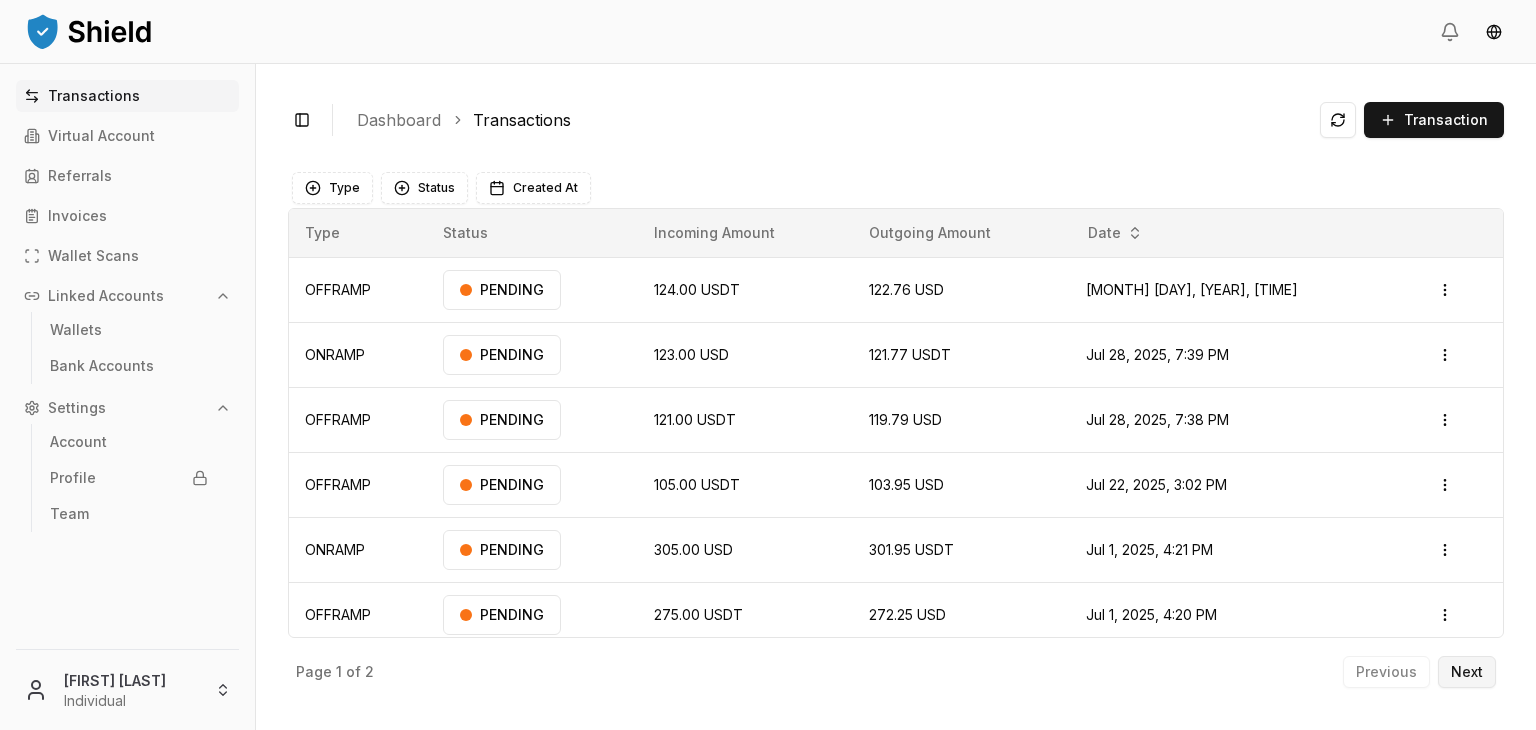 click on "Next" at bounding box center [1467, 672] 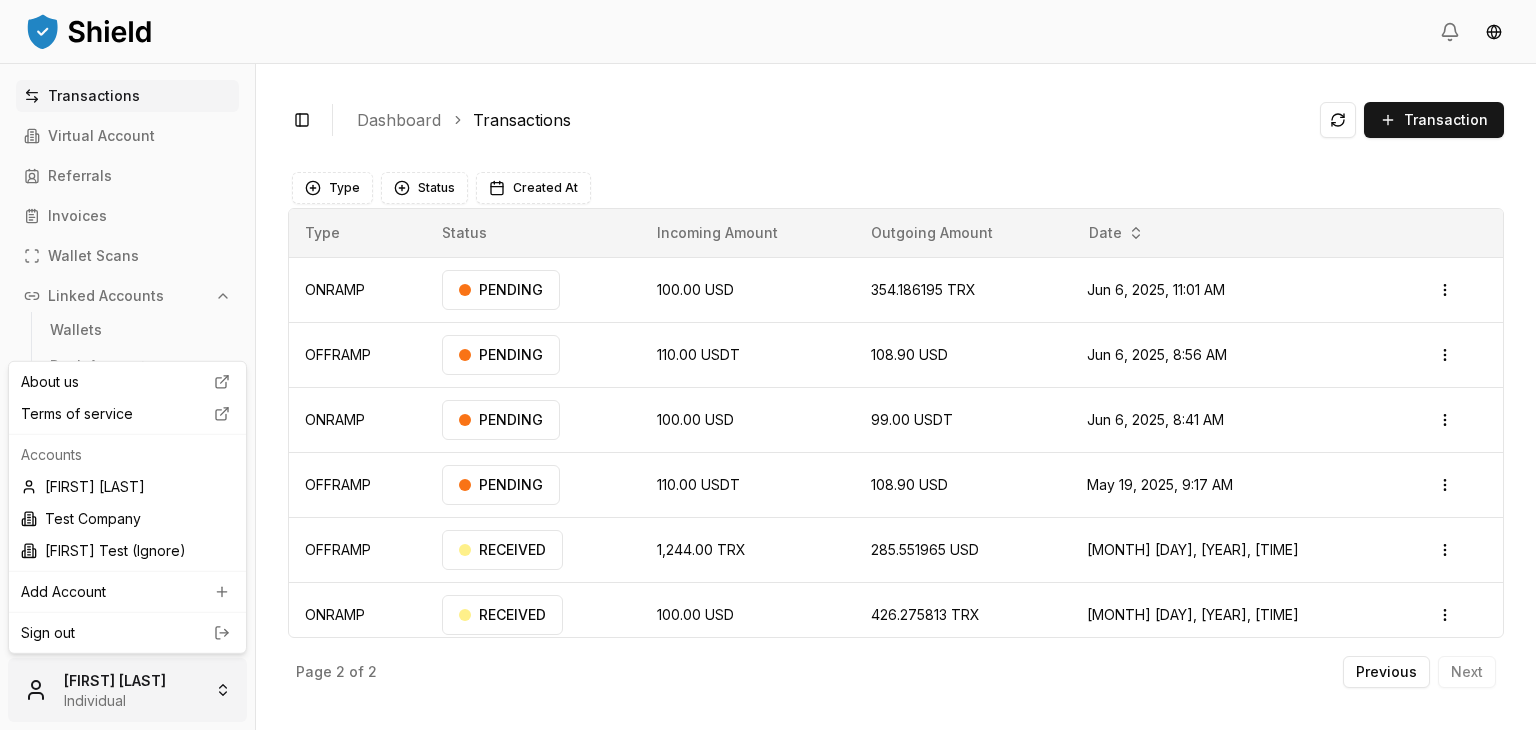 click on "Transactions Virtual Account Referrals Invoices Wallet Scans Linked Accounts Wallets Bank Accounts Settings Account Profile Team [FIRST] [LAST] Individual Toggle Sidebar Dashboard Transactions   Transaction OFFRAMP   124.00 USDT   122.76 USD [MONTH] [DAY], [YEAR], [TIME] PENDING Open menu ONRAMP   123.00 USD   121.77 USDT [MONTH] [DAY], [YEAR], [TIME] PENDING Open menu OFFRAMP   121.00 USDT   119.79 USD [MONTH] [DAY], [YEAR], [TIME] PENDING Open menu OFFRAMP   105.00 USDT   103.95 USD [MONTH] [DAY], [YEAR], [TIME] PENDING Open menu ONRAMP   305.00 USD   301.95 USDT [MONTH] [DAY], [YEAR], [TIME] PENDING Open menu OFFRAMP   275.00 USDT   272.25 USD [MONTH] [DAY], [YEAR], [TIME] PENDING Open menu ONRAMP   100.00 USD   99.00 USDT [MONTH] [DAY], [YEAR], [TIME] PENDING Open menu OFFRAMP   110.00 USDT   108.90 USD [MONTH] [DAY], [YEAR], [TIME] PENDING Open menu Page 1 of 2 Previous Next Type Status Created At Type Status Incoming Amount Outgoing Amount Date   ONRAMP   PENDING   100.00   USD   354.186195   TRX   [MONTH] [DAY], [YEAR], [TIME]   Open menu   OFFRAMP   PENDING   110.00   USDT" at bounding box center [768, 440] 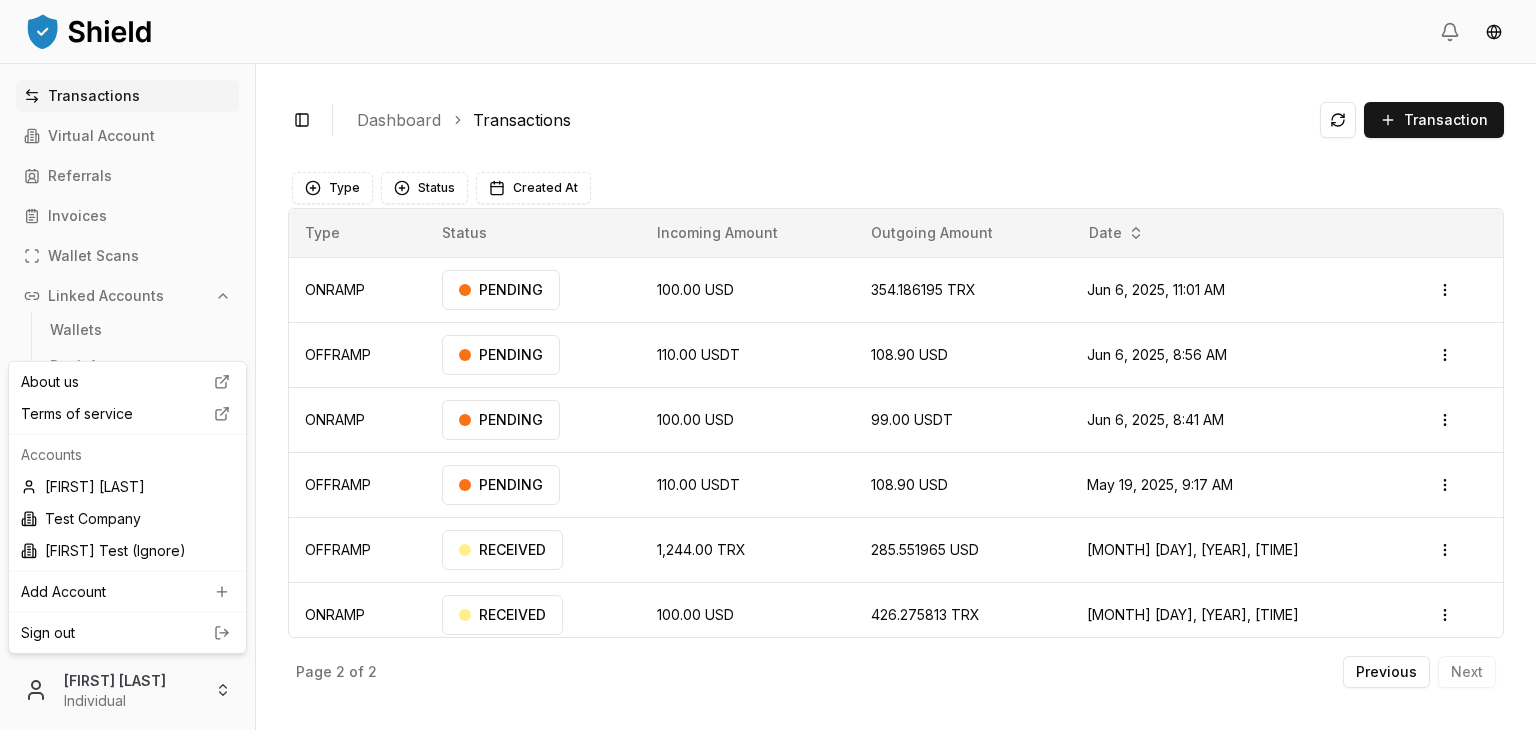 click on "Sign out" at bounding box center (127, 633) 